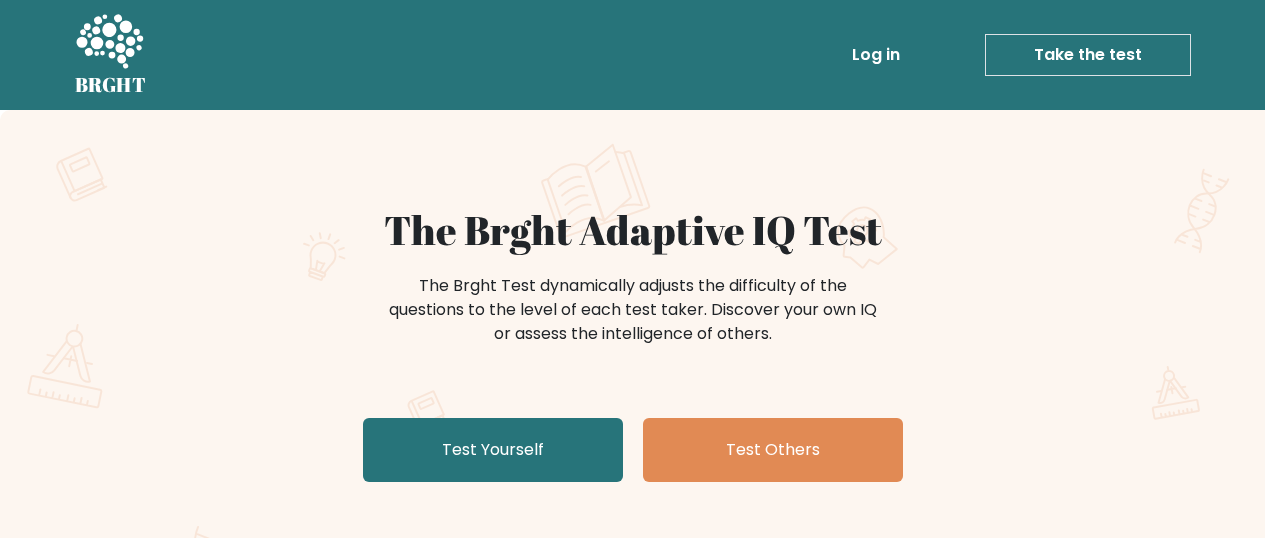 scroll, scrollTop: 0, scrollLeft: 0, axis: both 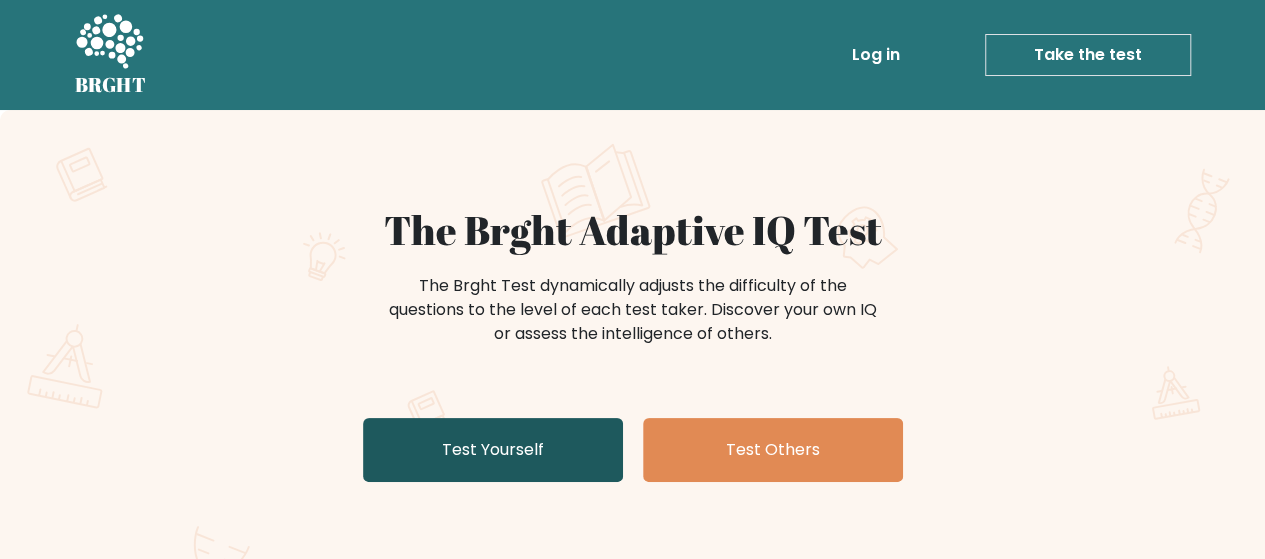 click on "Test Yourself" at bounding box center [493, 450] 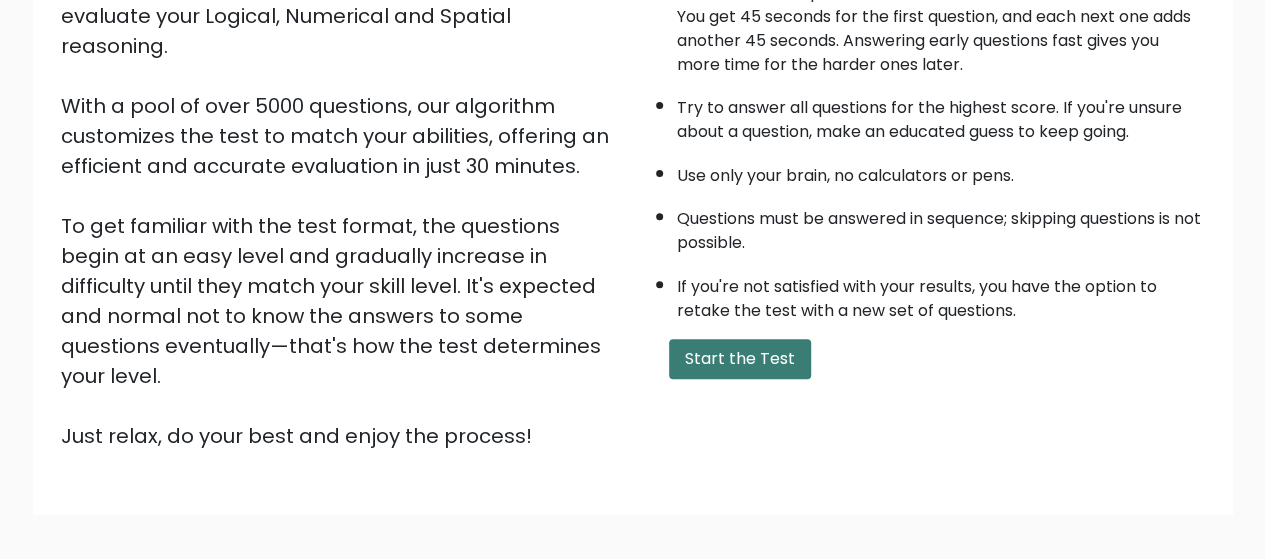 scroll, scrollTop: 356, scrollLeft: 0, axis: vertical 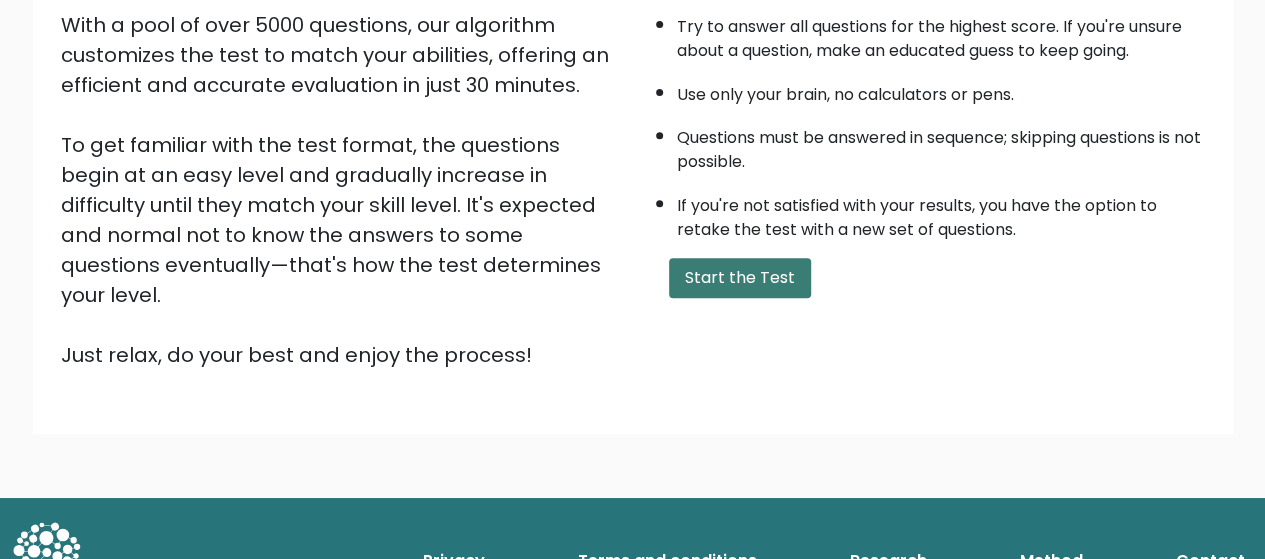 click on "Start the Test" at bounding box center (740, 278) 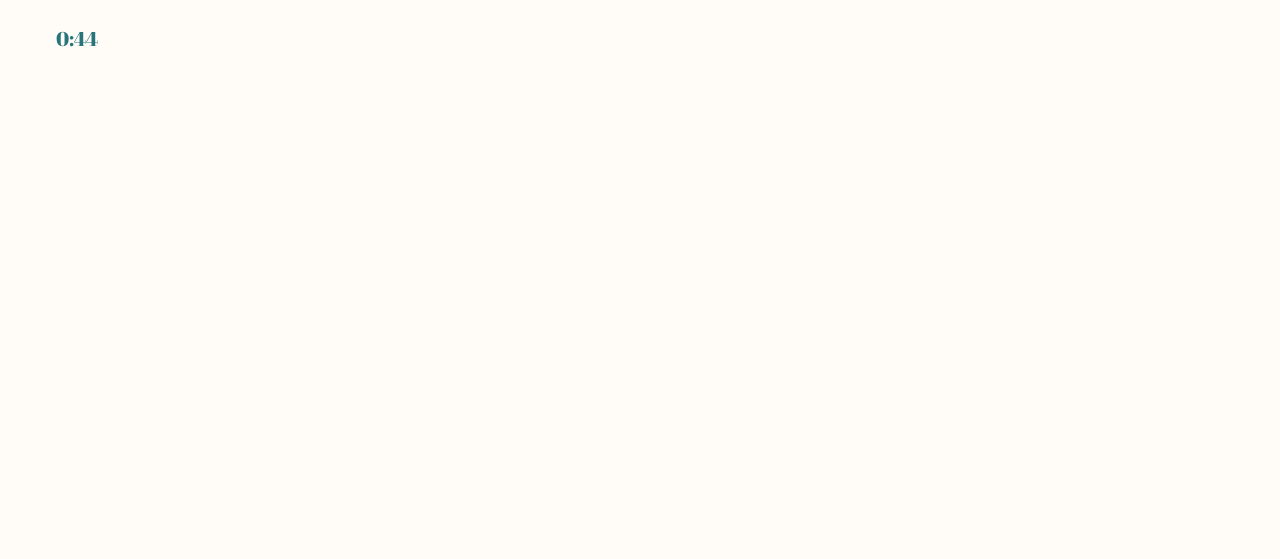 scroll, scrollTop: 0, scrollLeft: 0, axis: both 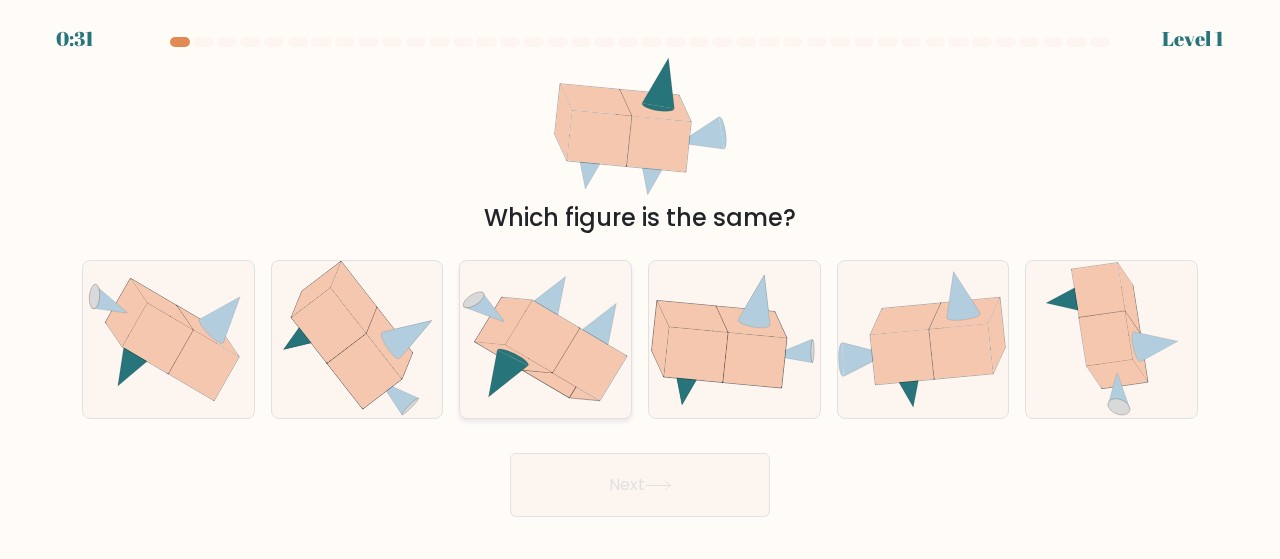 click 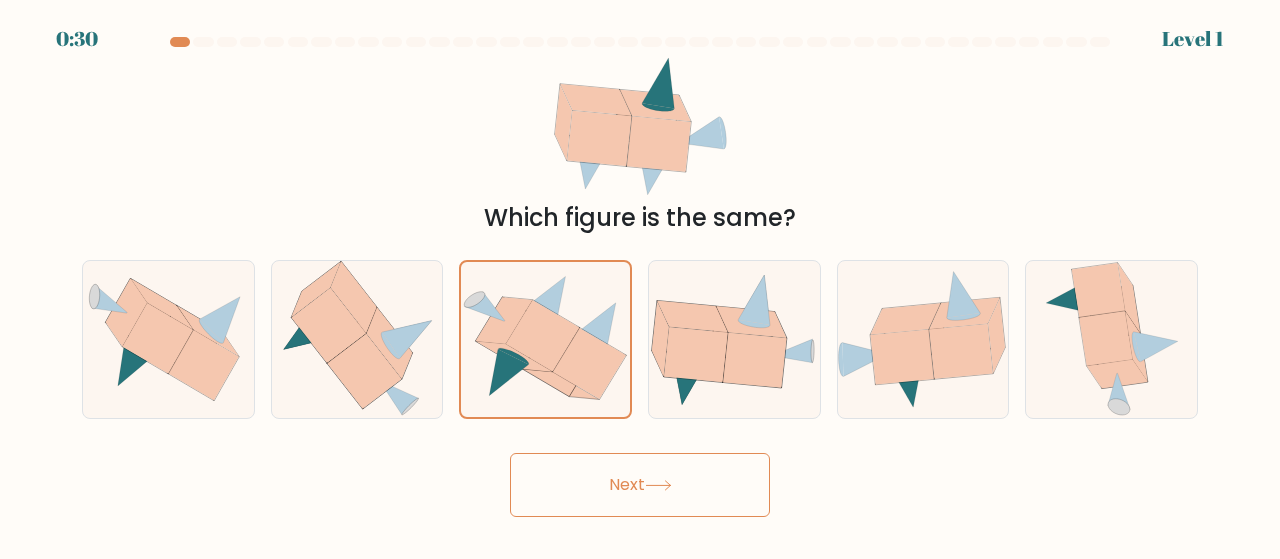 click on "Next" at bounding box center [640, 485] 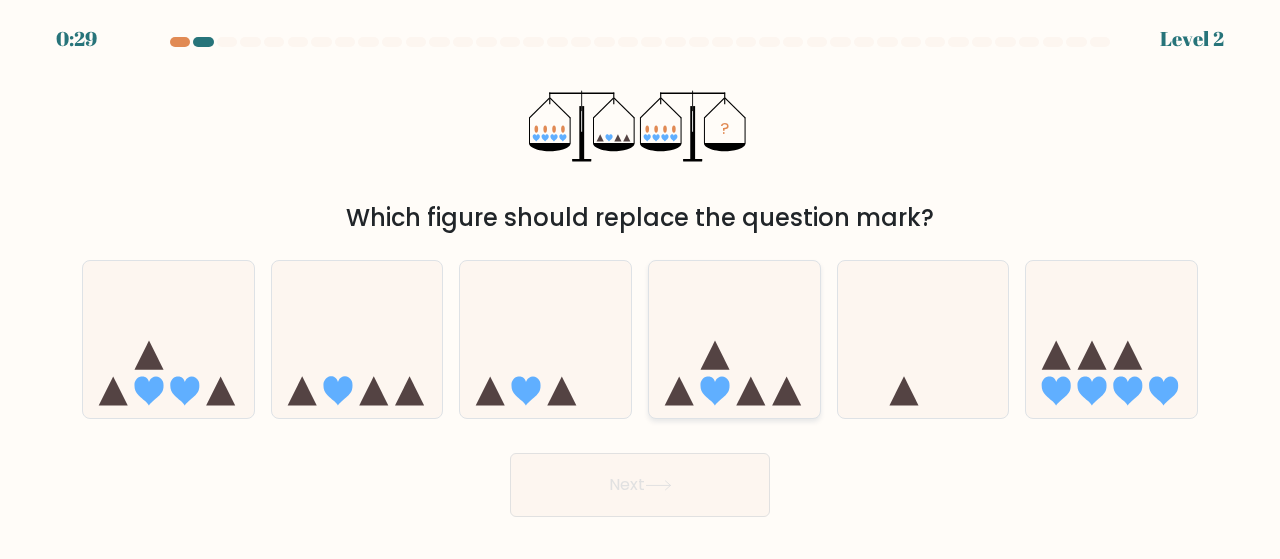 click 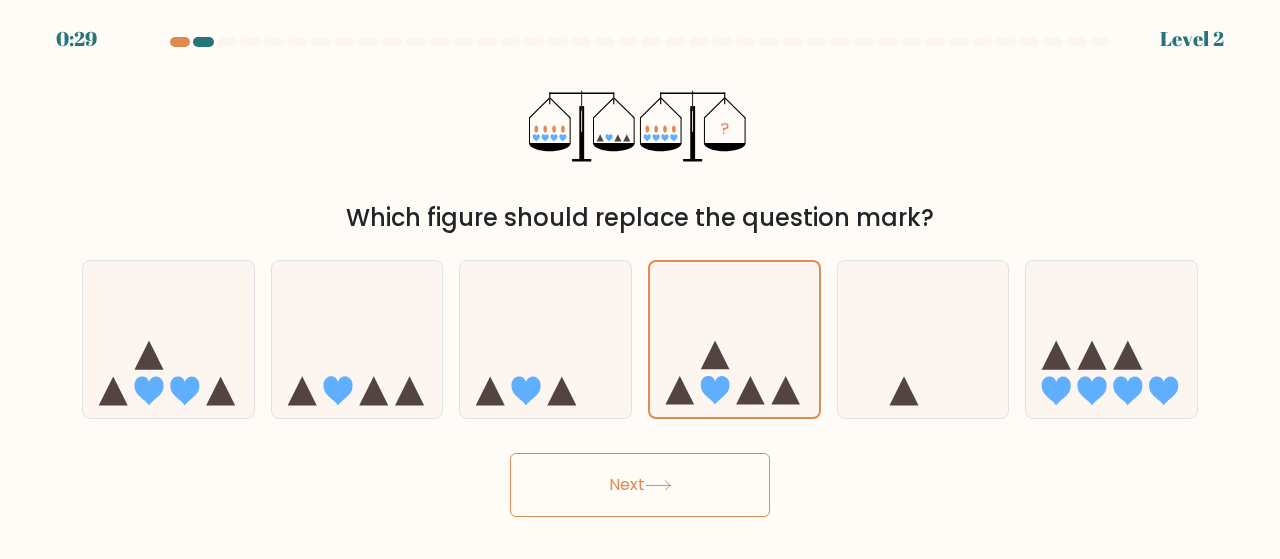 click on "Next" at bounding box center [640, 485] 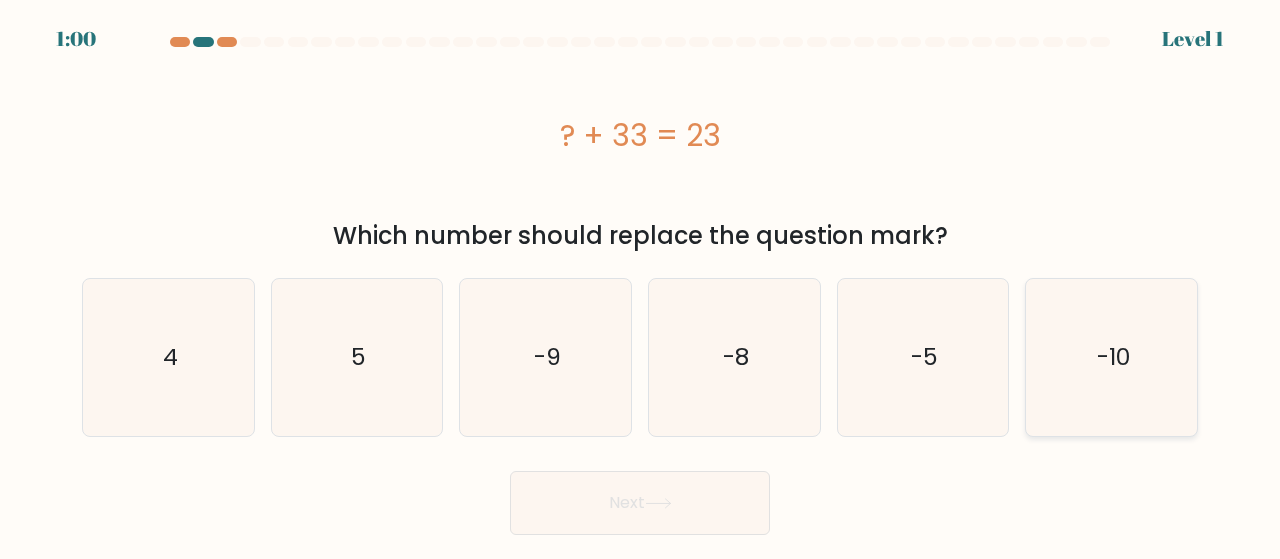 click on "-10" 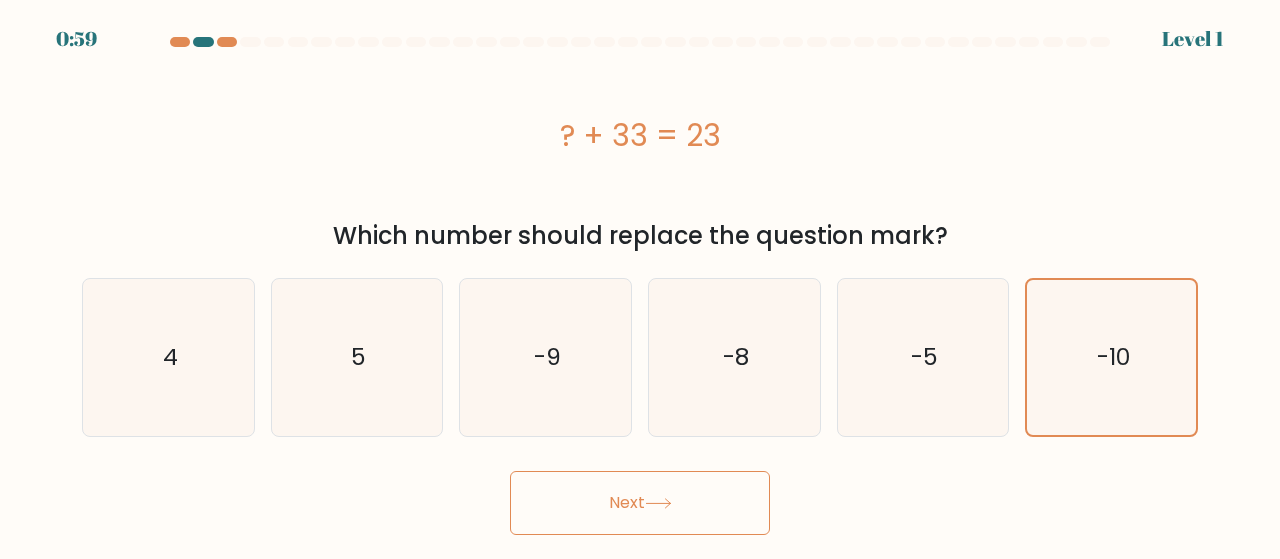 click on "Next" at bounding box center (640, 503) 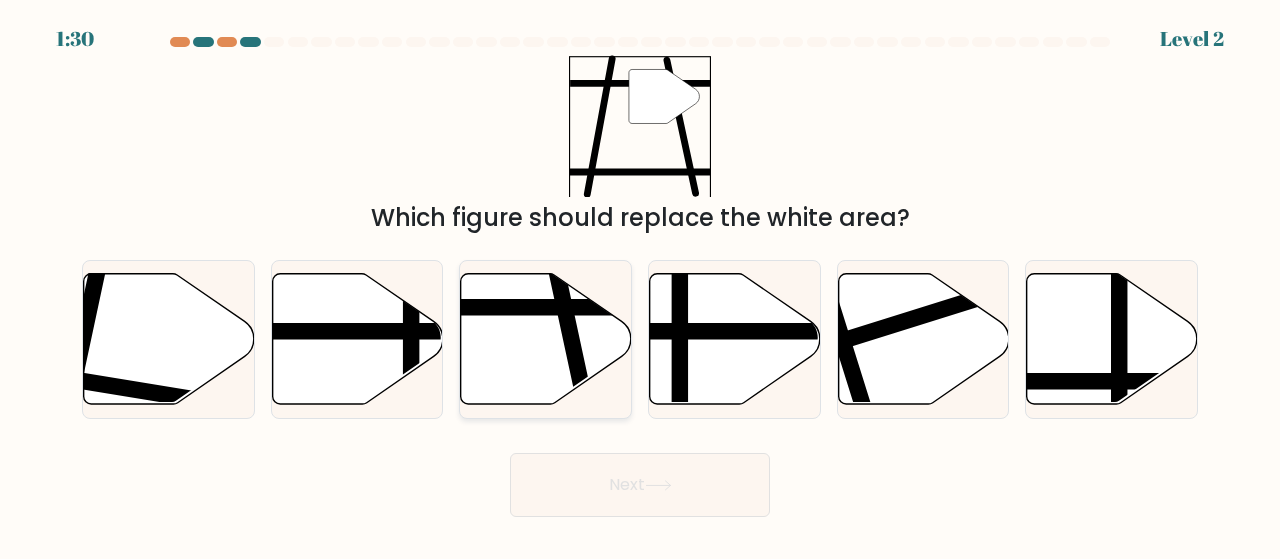 click 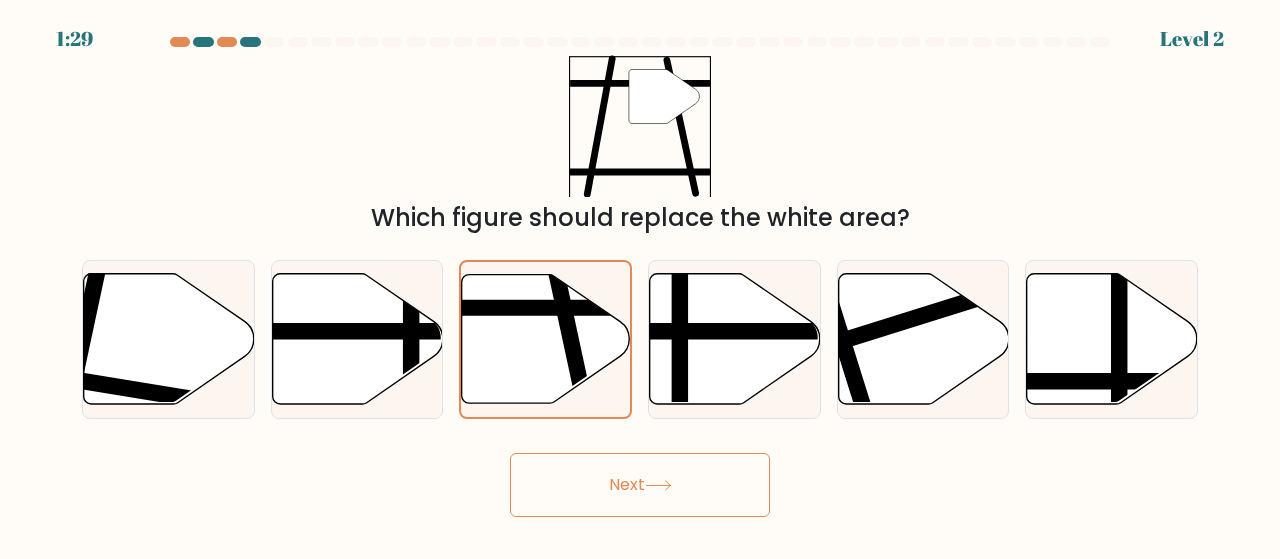 click on "Next" at bounding box center [640, 485] 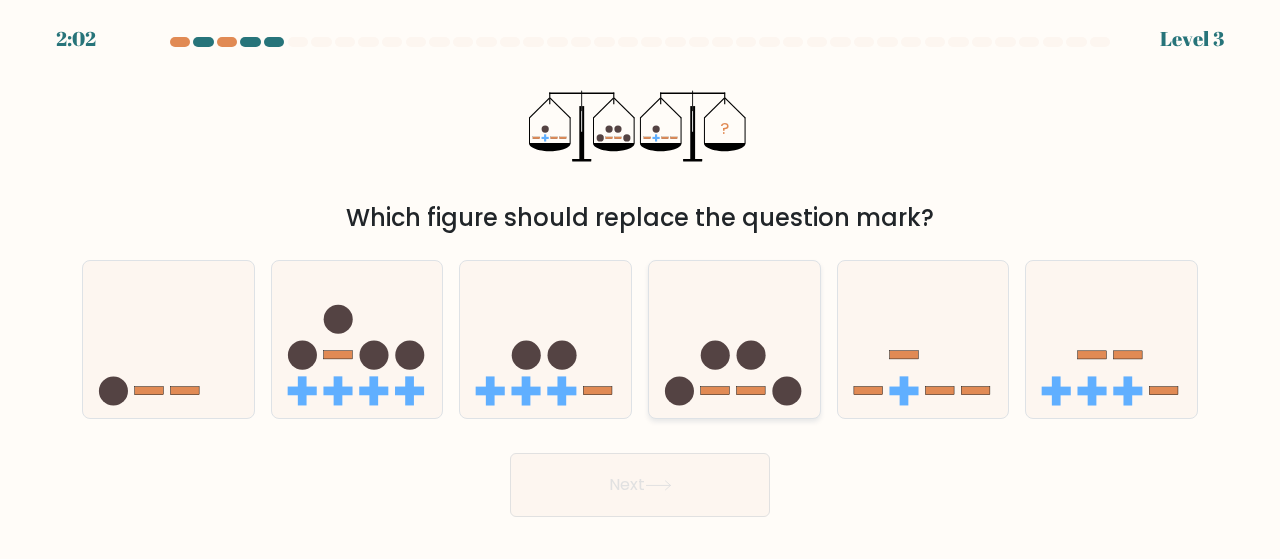 click 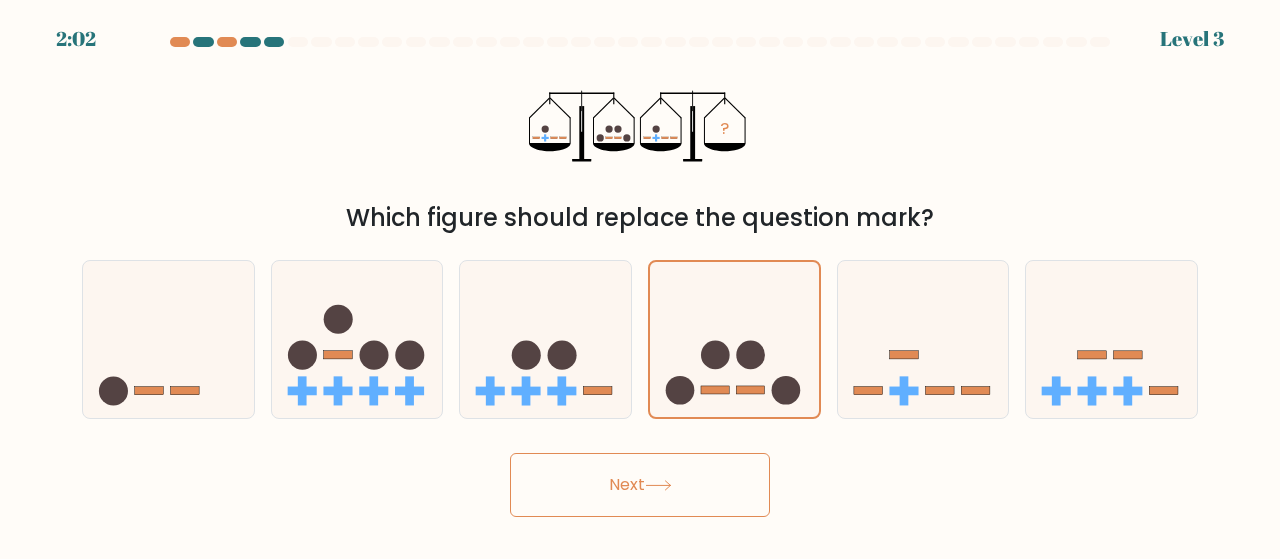 click on "Next" at bounding box center (640, 485) 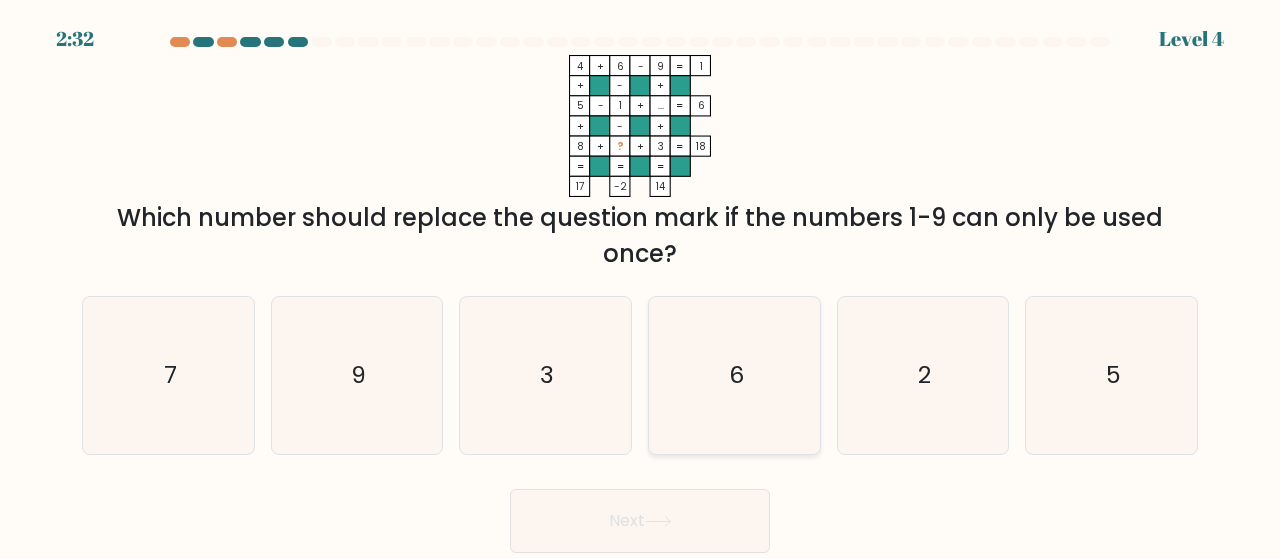 click on "6" 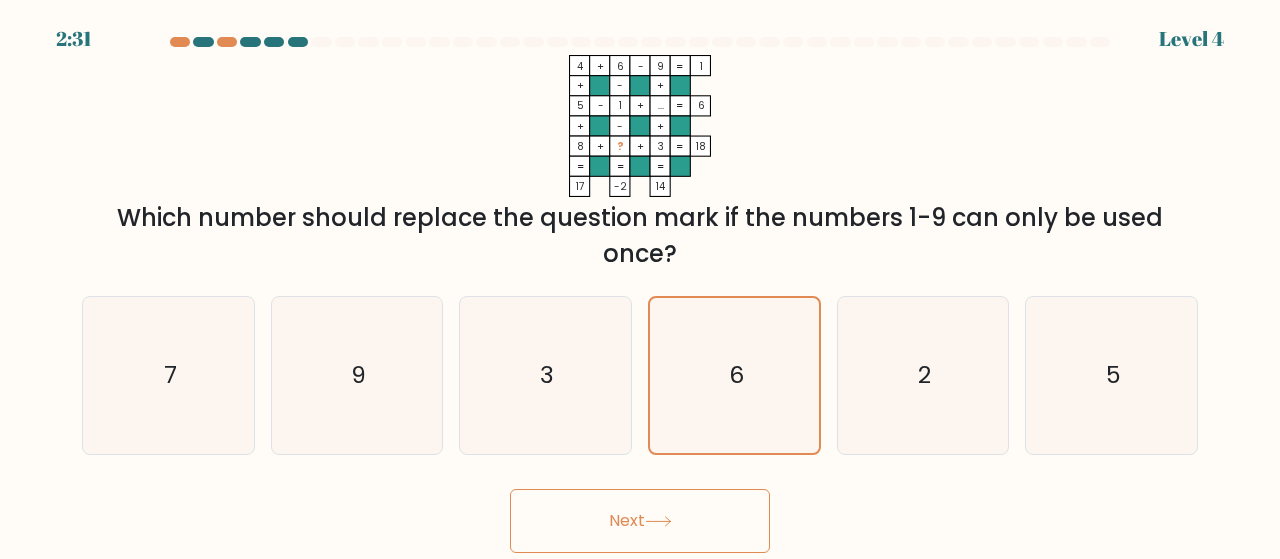 click on "Next" at bounding box center [640, 521] 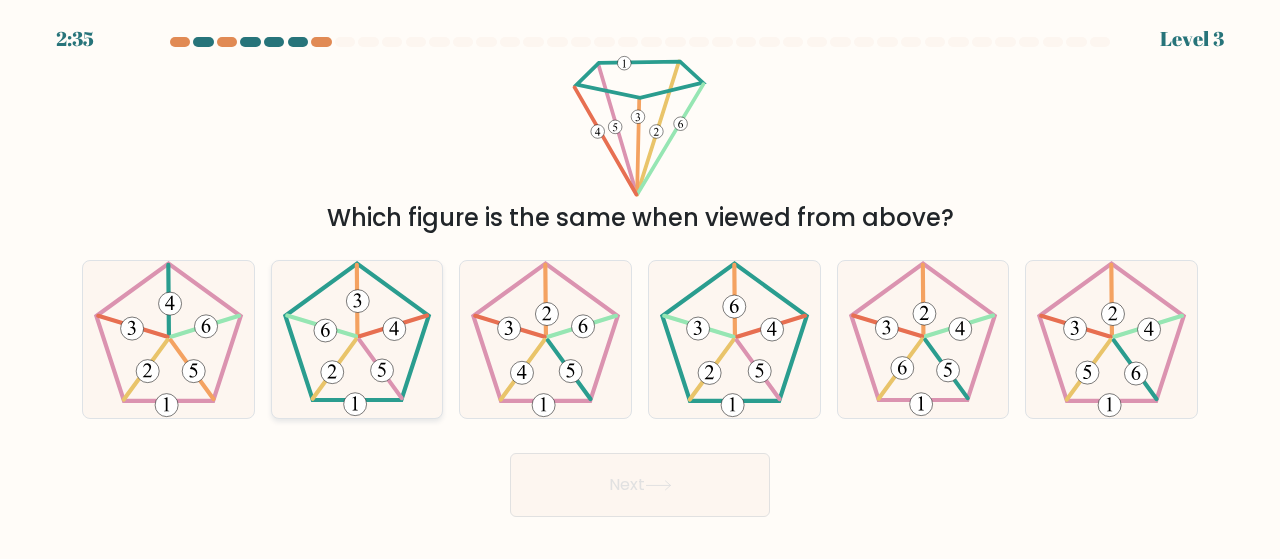 click 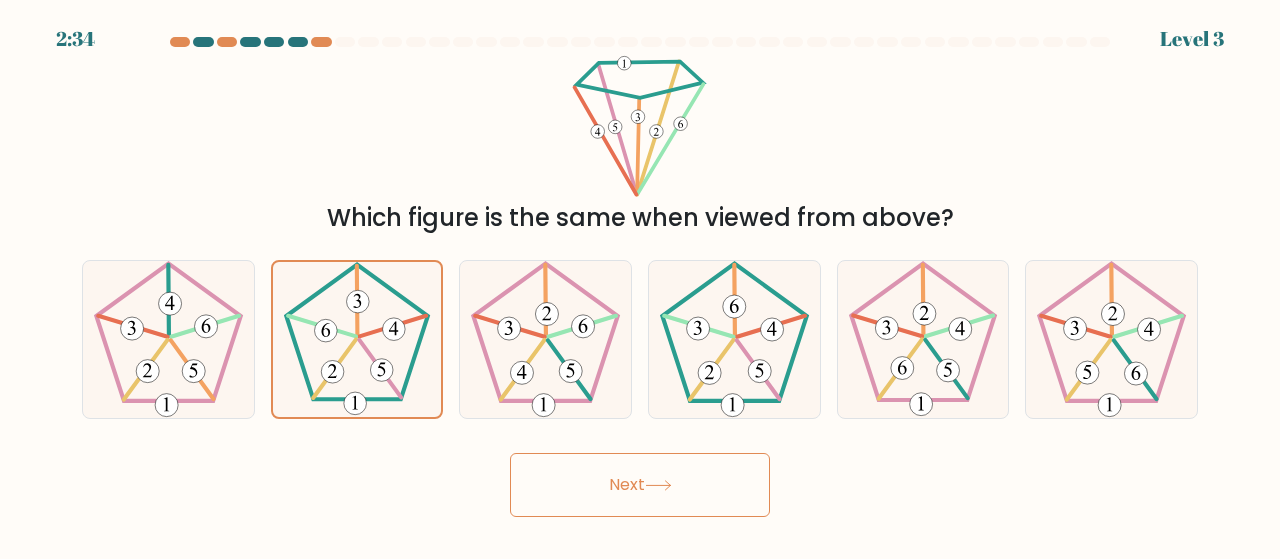 click on "Next" at bounding box center [640, 485] 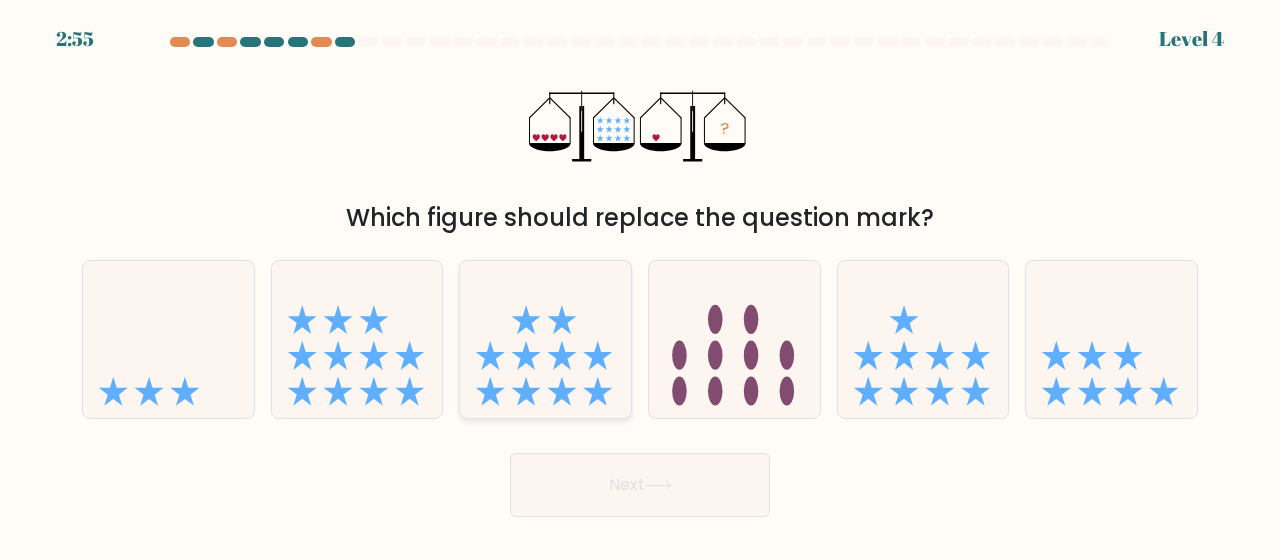 click 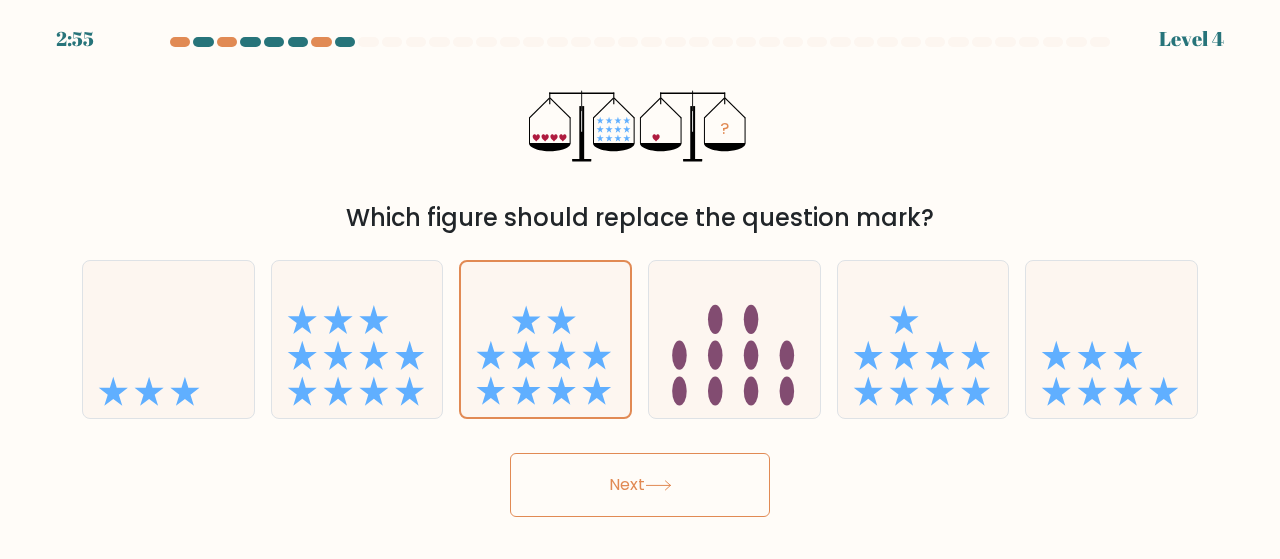click on "Next" at bounding box center (640, 485) 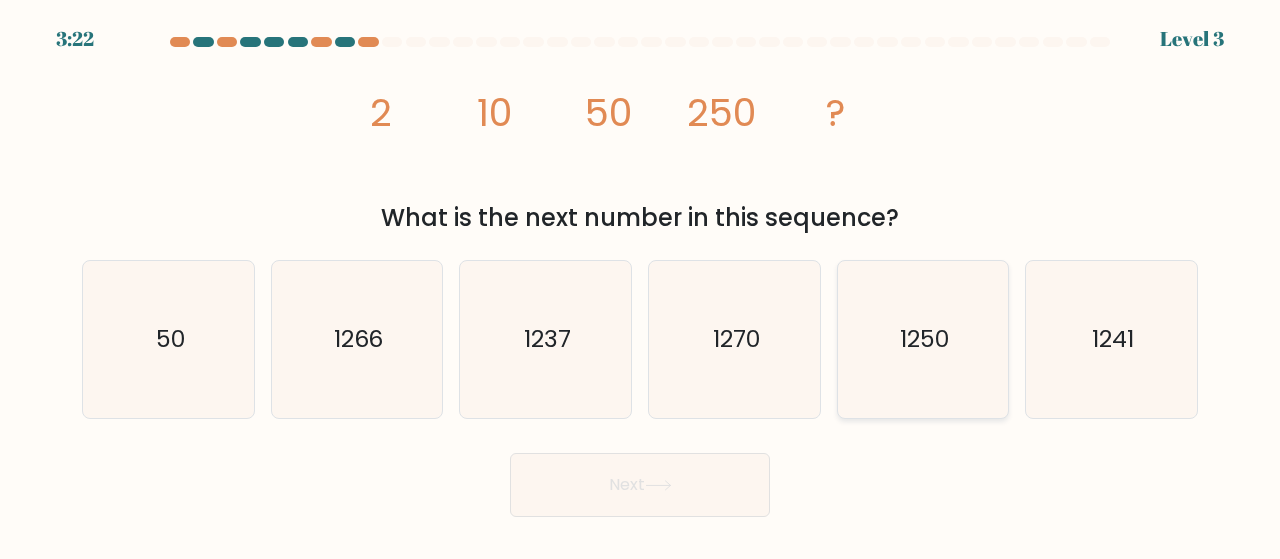 click on "1250" 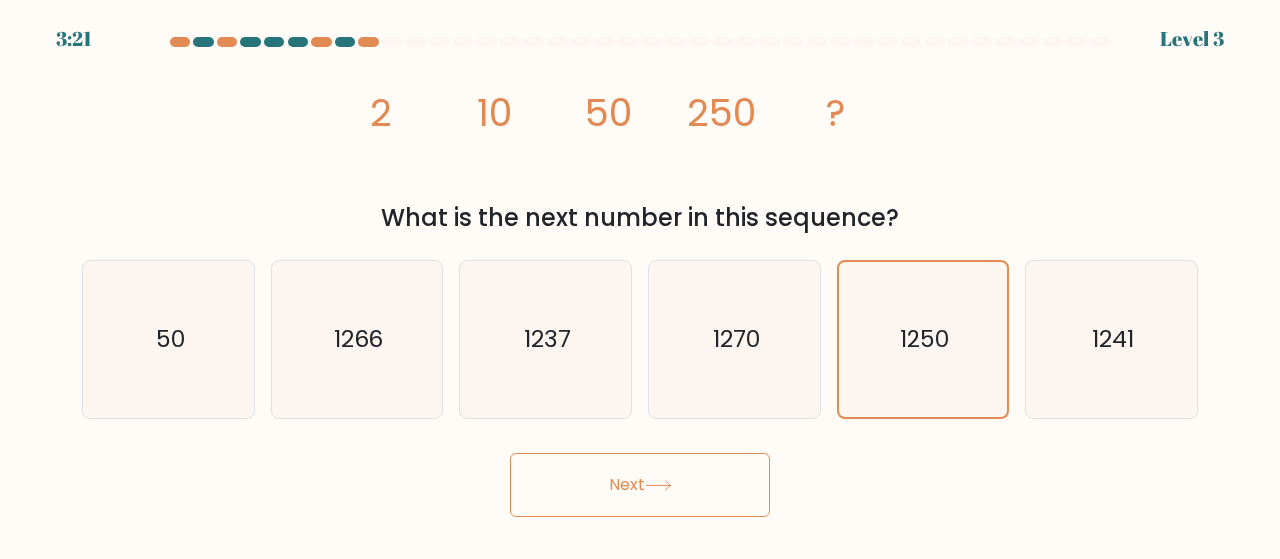click on "Next" at bounding box center (640, 485) 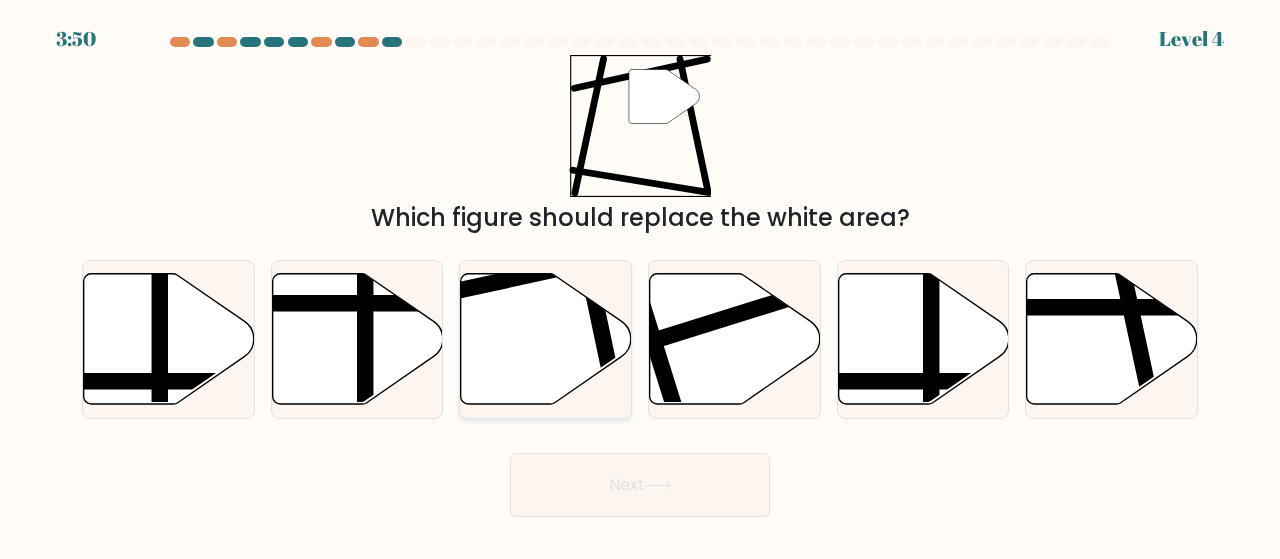 click 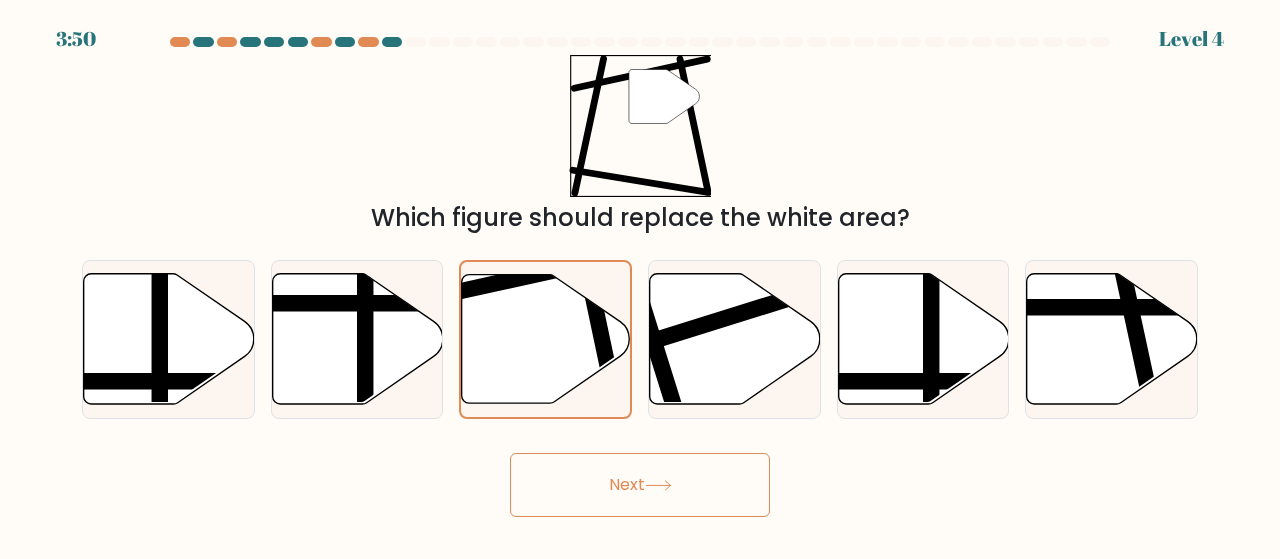 click 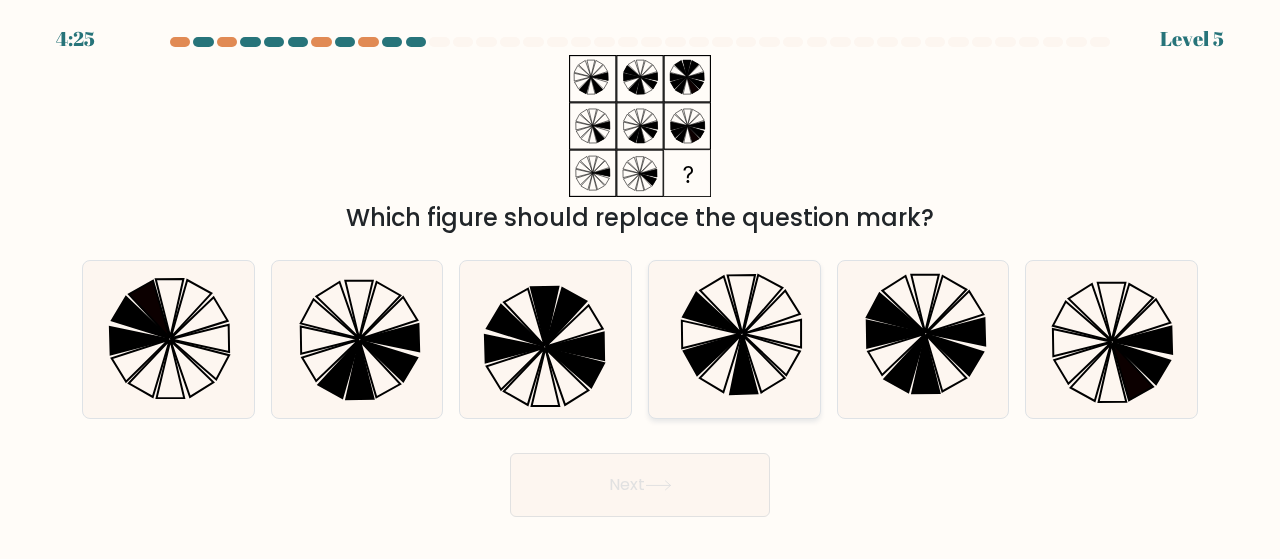 click 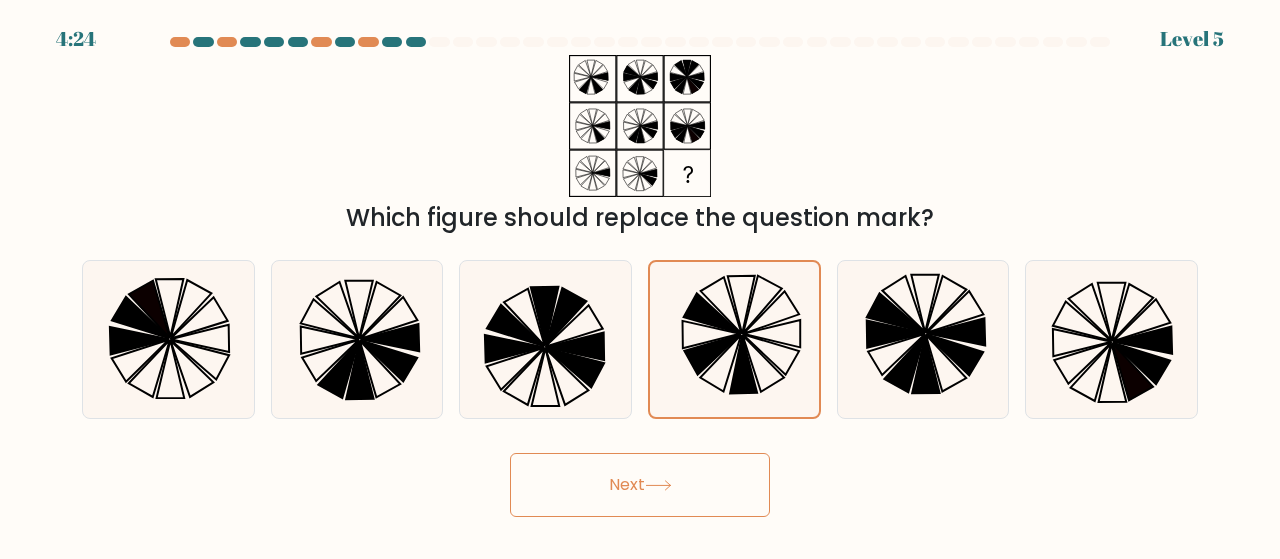 click on "Next" at bounding box center (640, 485) 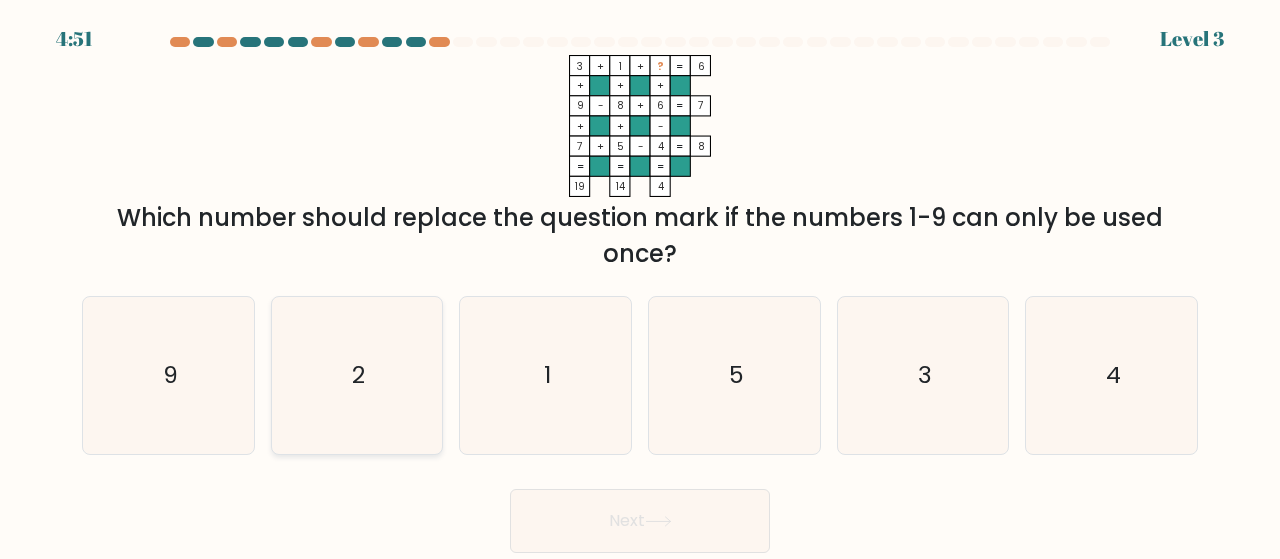click on "2" 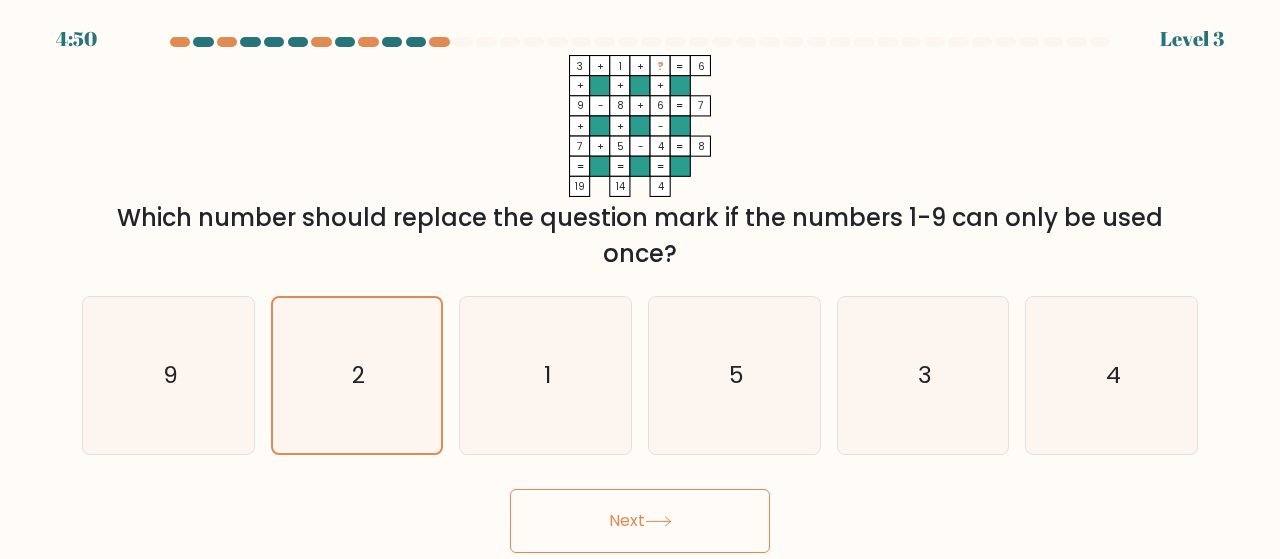 click on "Next" at bounding box center (640, 521) 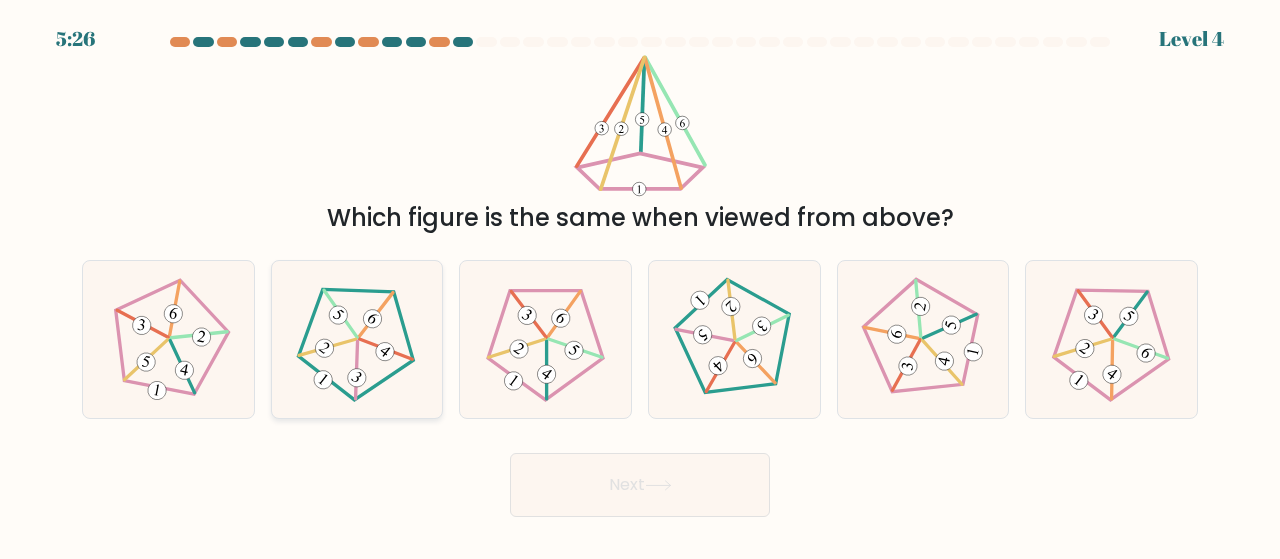 click at bounding box center [357, 339] 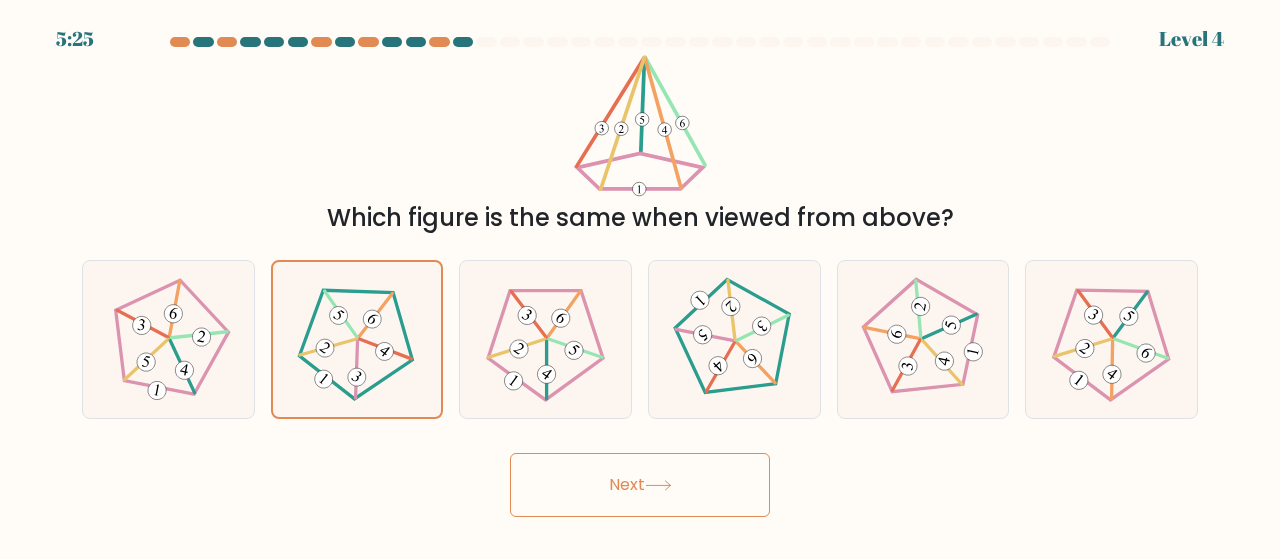 click on "Next" at bounding box center [640, 485] 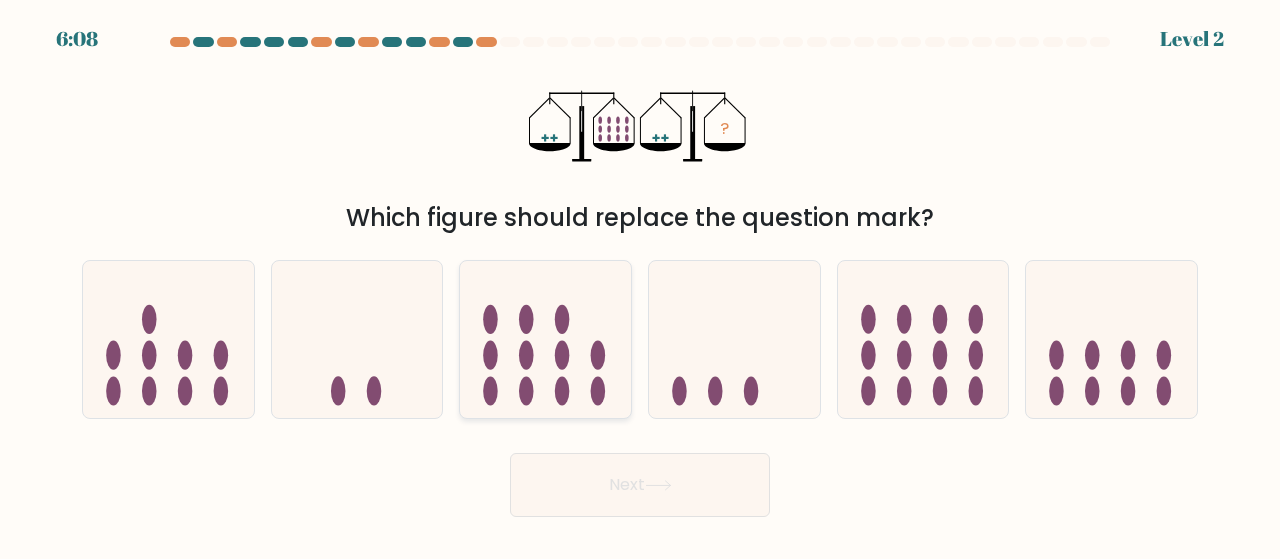 click 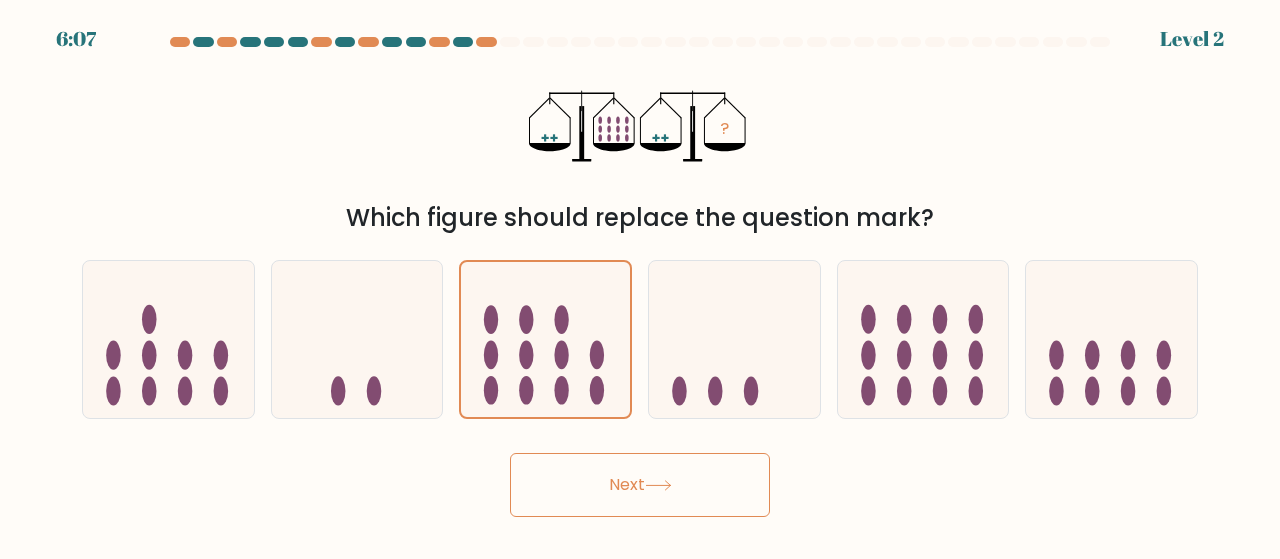 click on "Next" at bounding box center (640, 485) 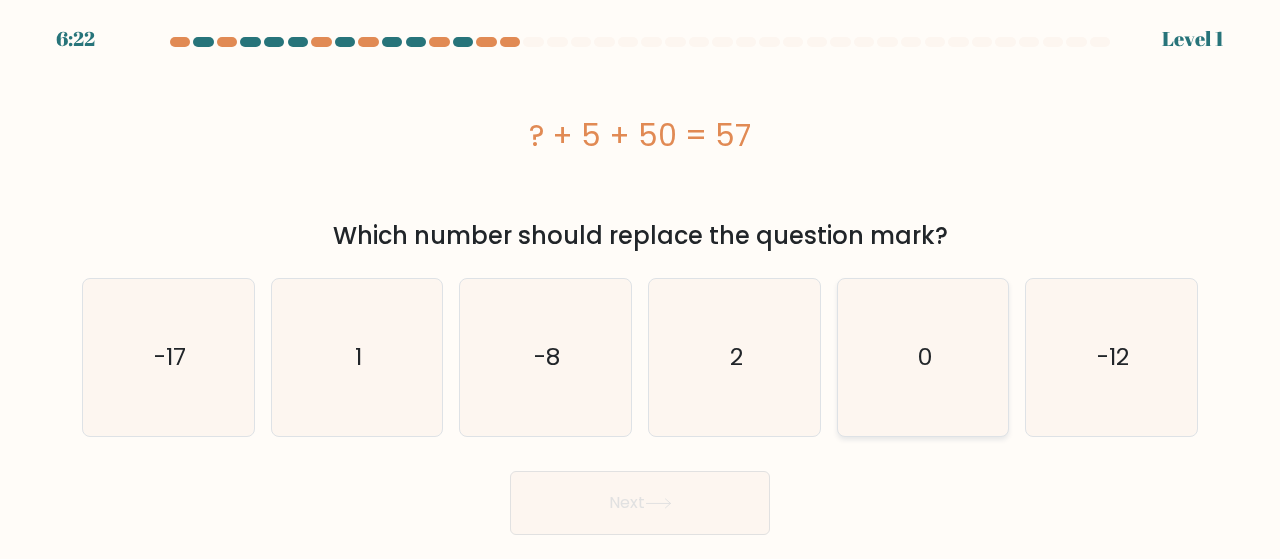 click on "0" 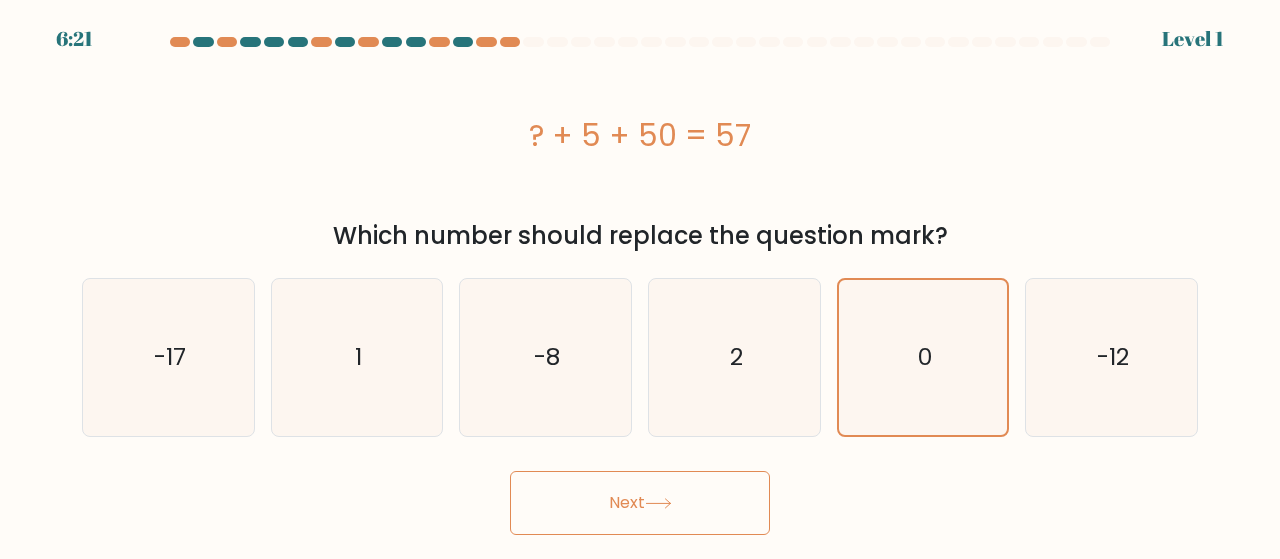 click on "Next" at bounding box center (640, 503) 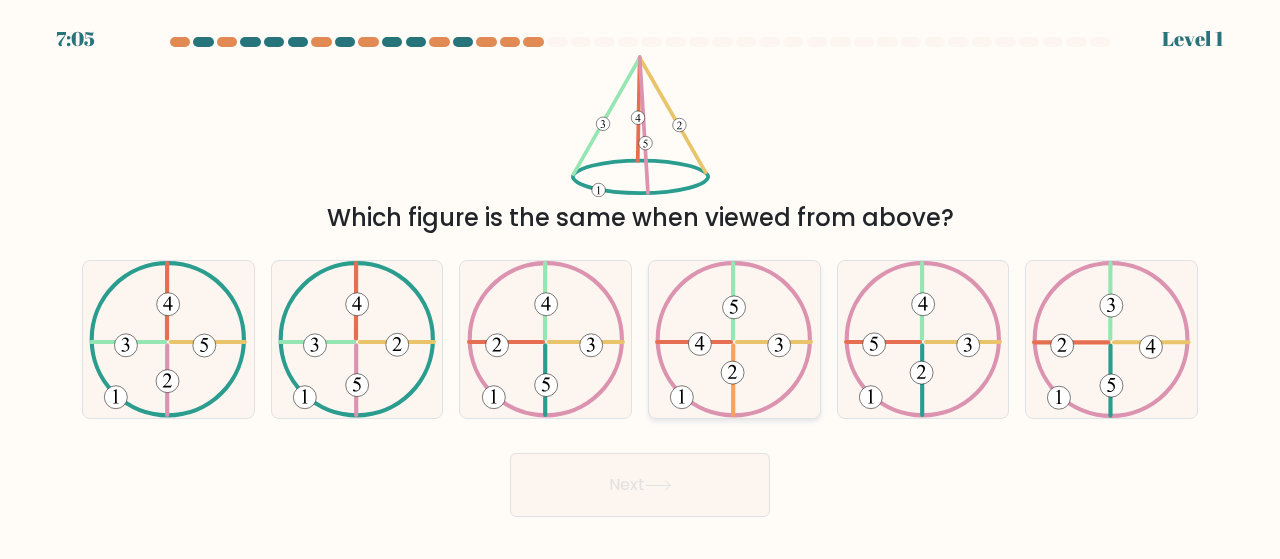 click 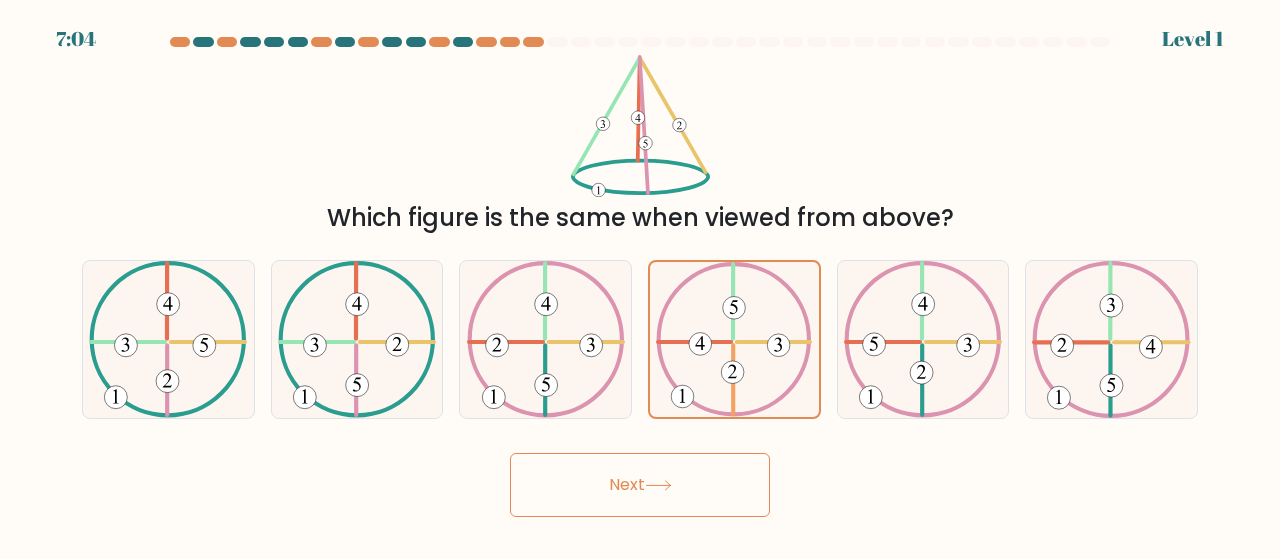 click on "Next" at bounding box center [640, 485] 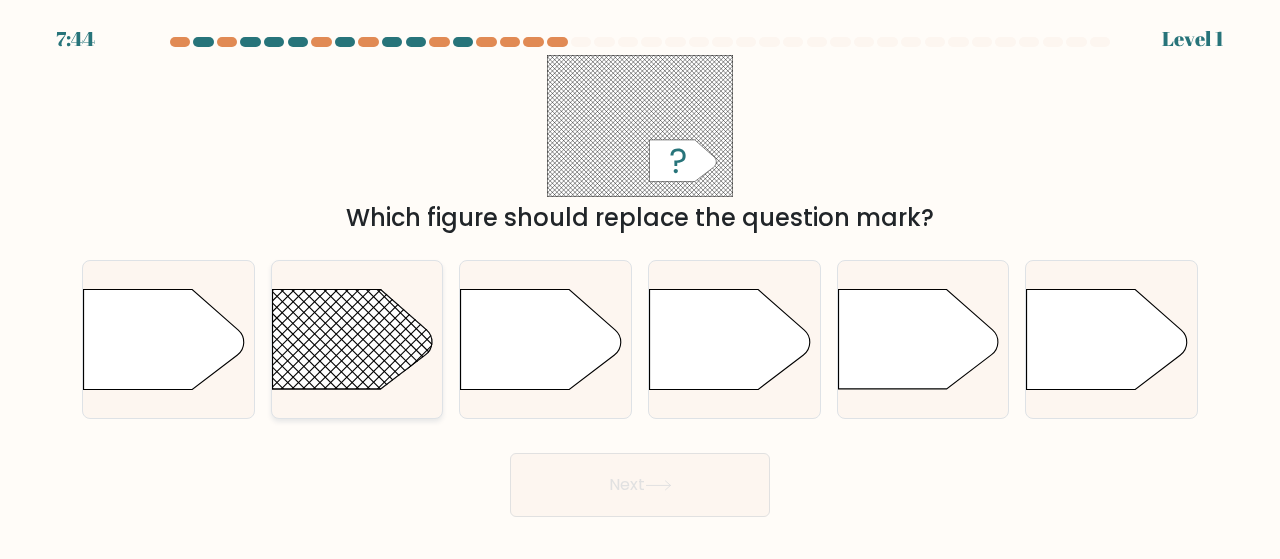 click 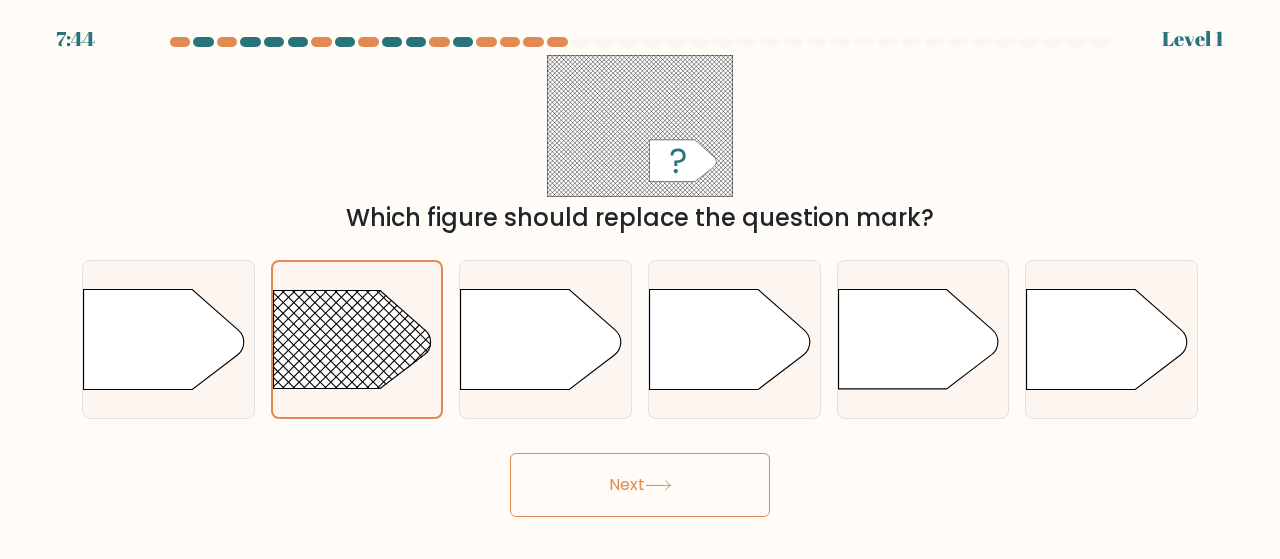 click on "Next" at bounding box center (640, 485) 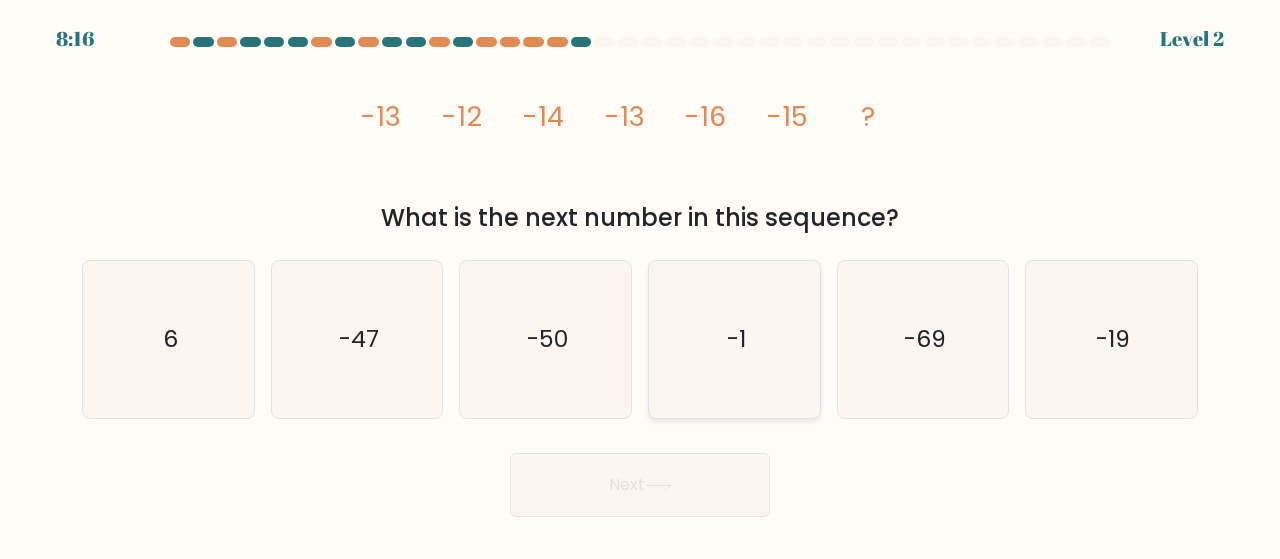 click on "-1" 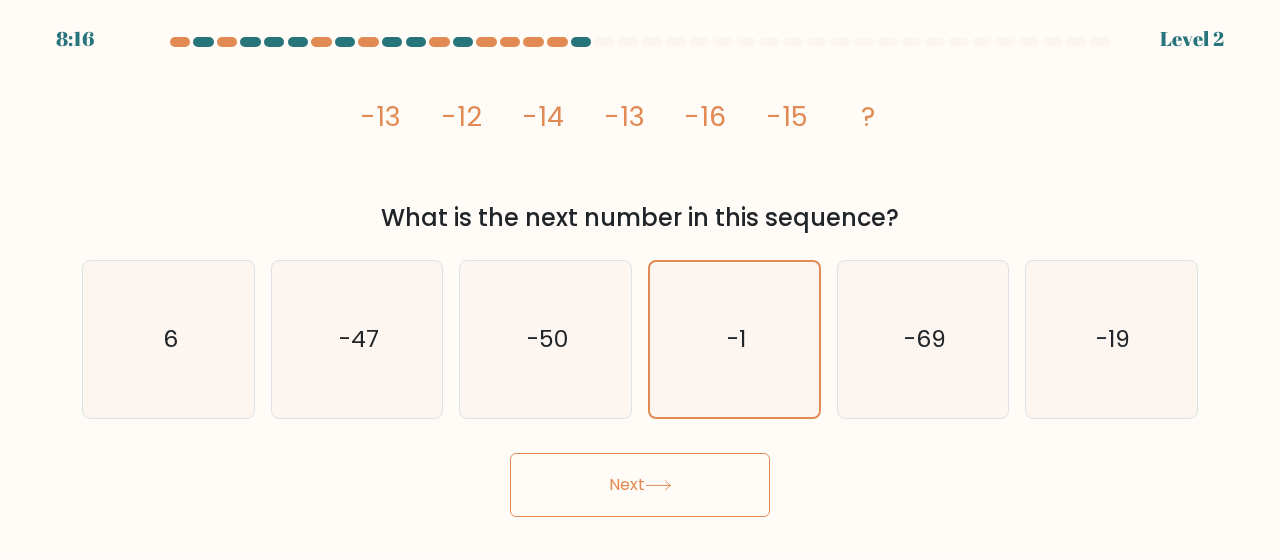 click on "Next" at bounding box center [640, 485] 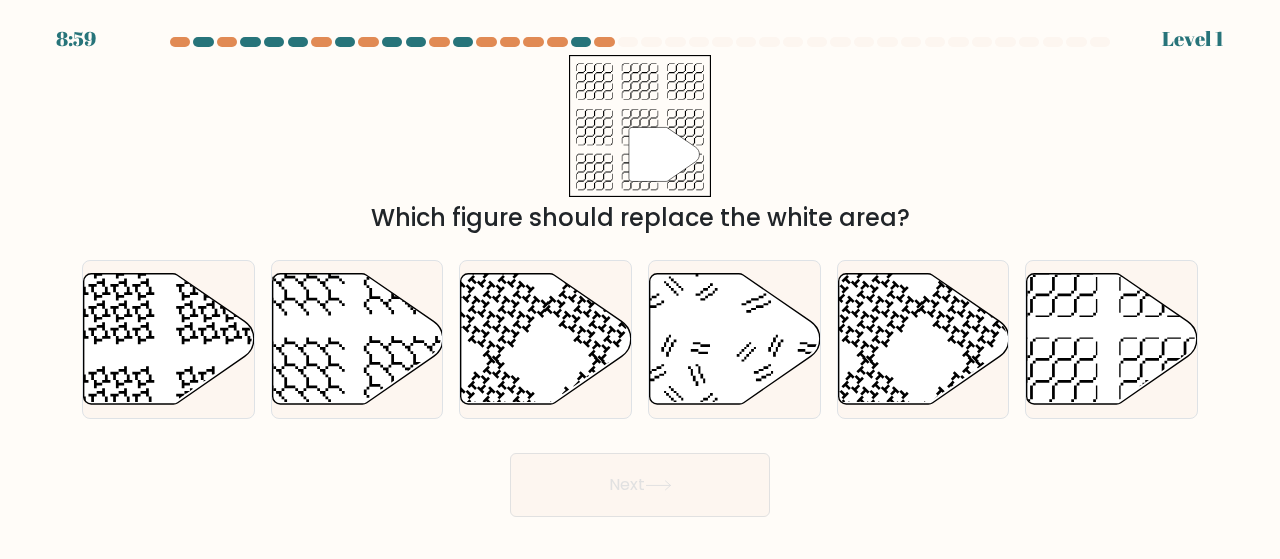 click on "Next" at bounding box center (640, 485) 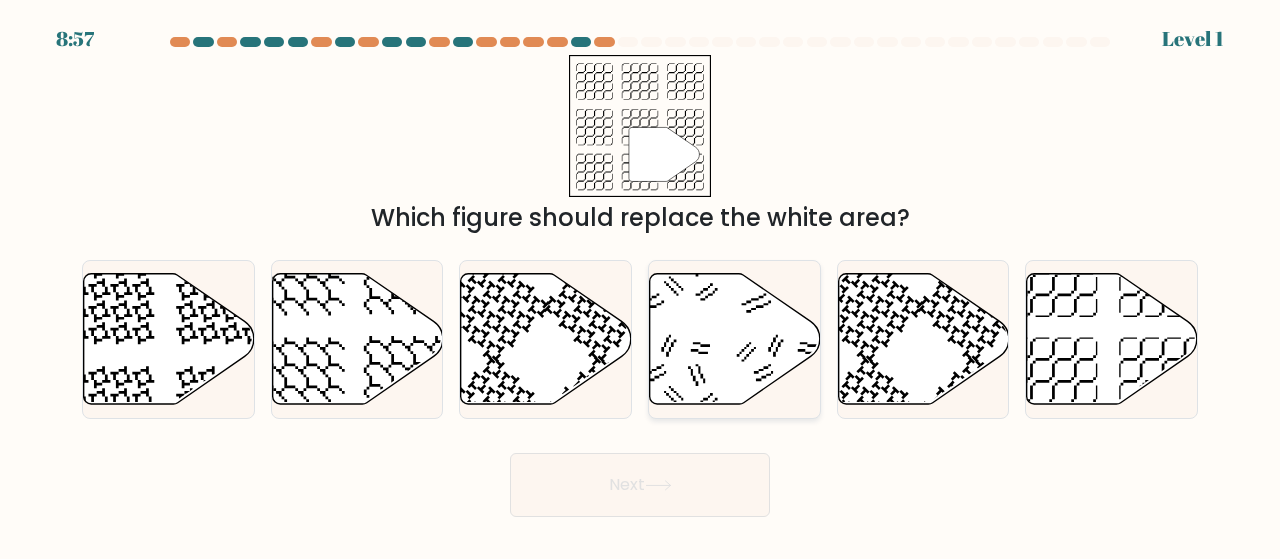 click 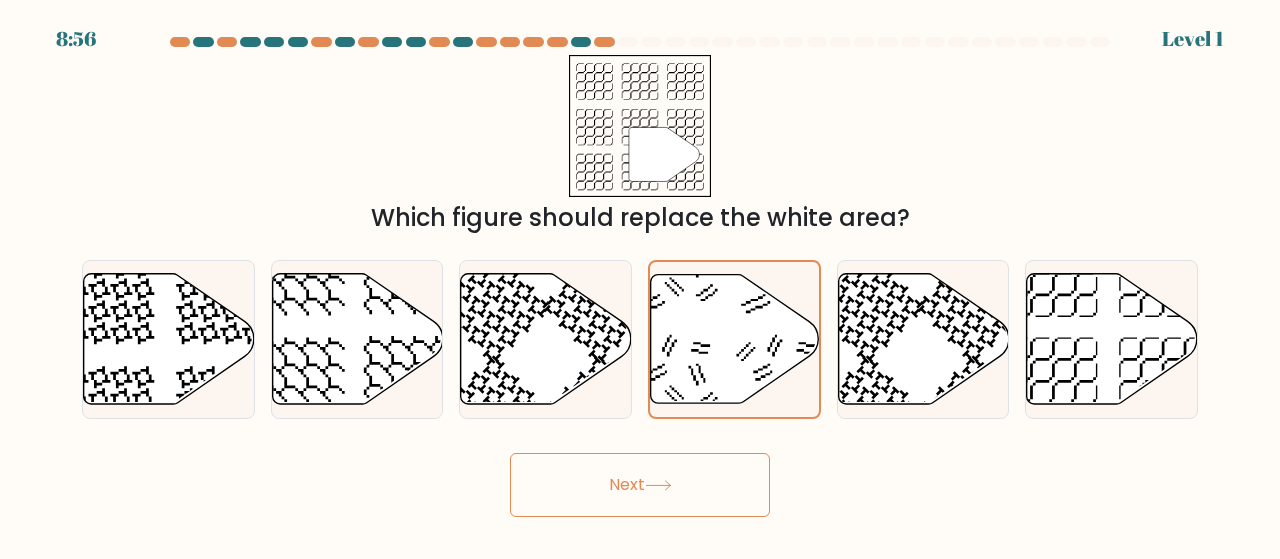 click on "Next" at bounding box center (640, 485) 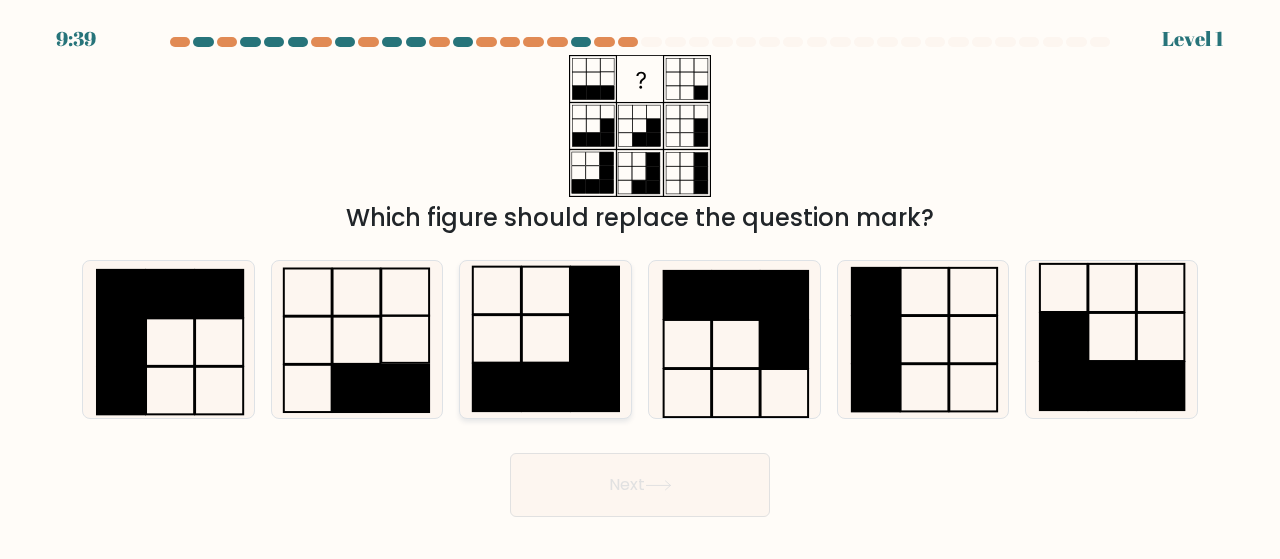 click 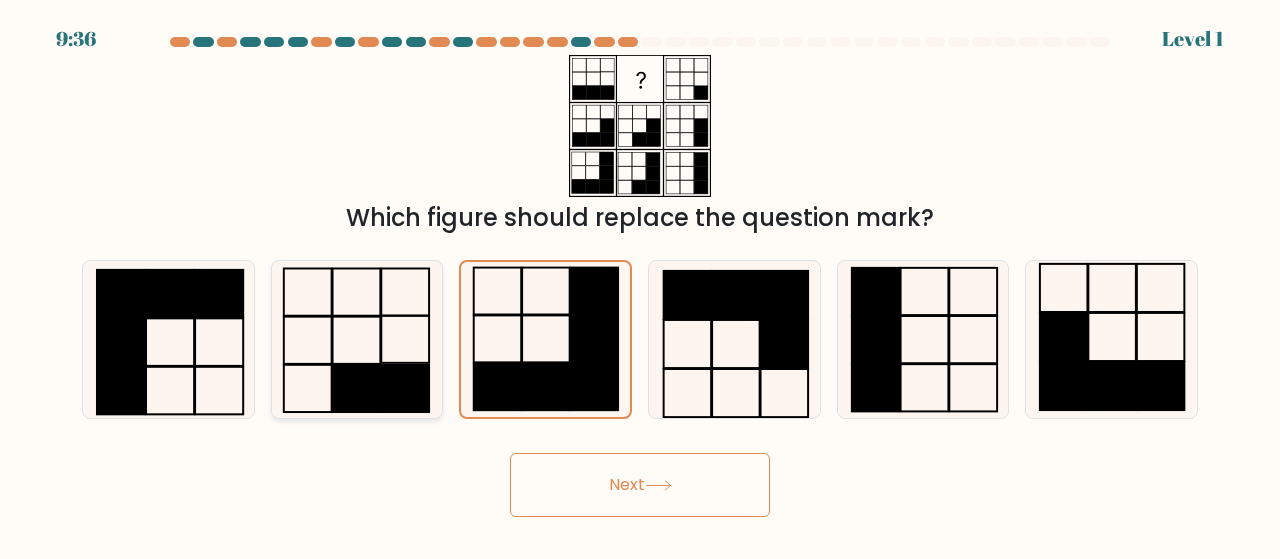 click 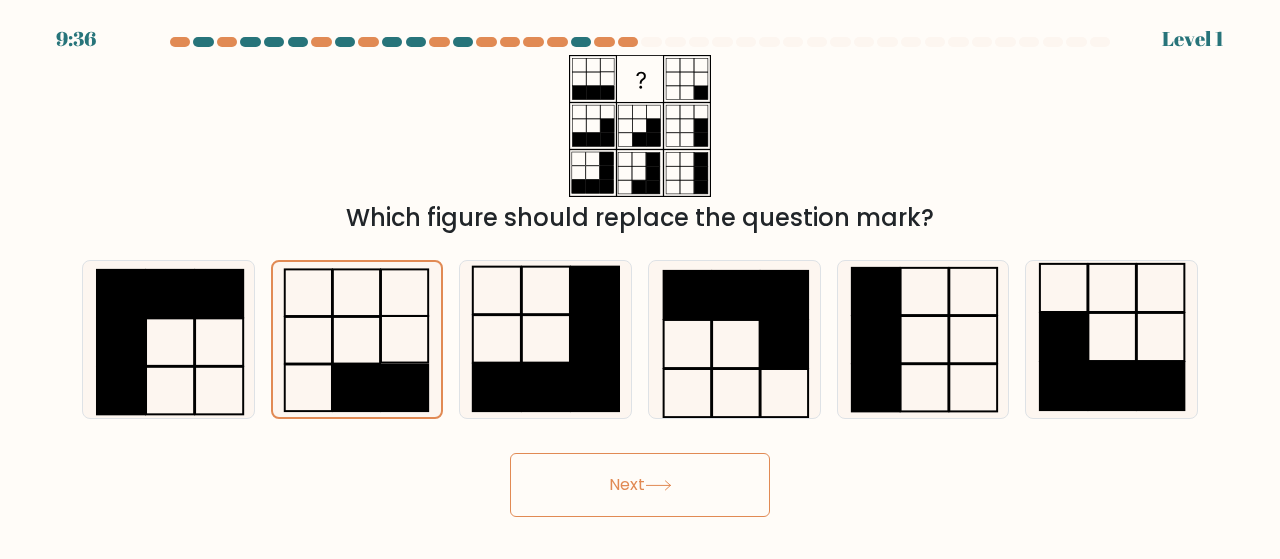 click on "Next" at bounding box center [640, 485] 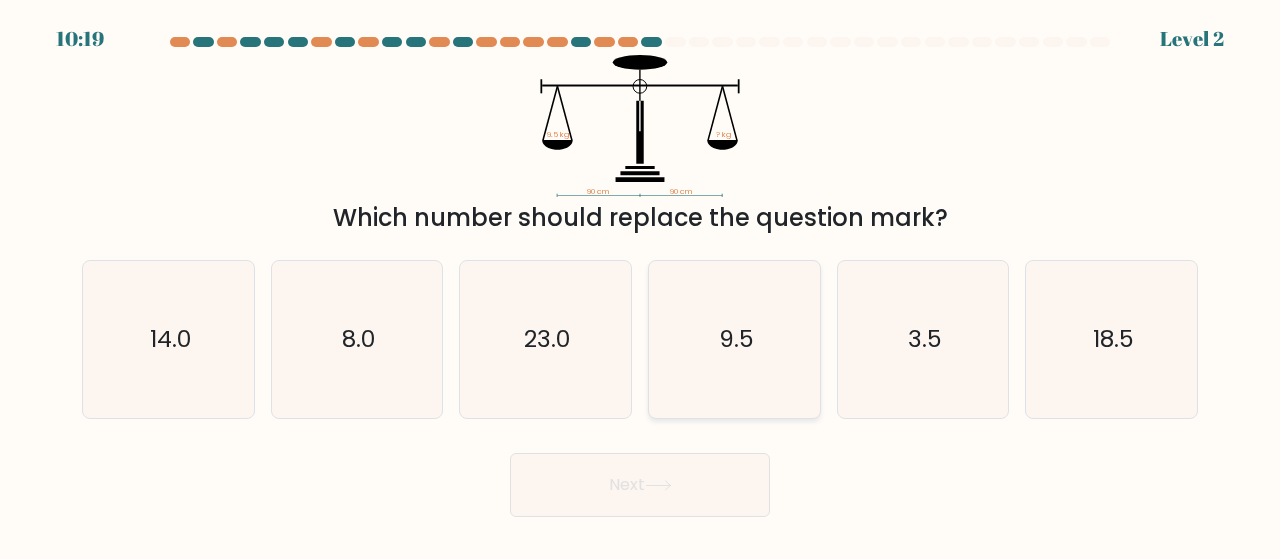 click on "9.5" 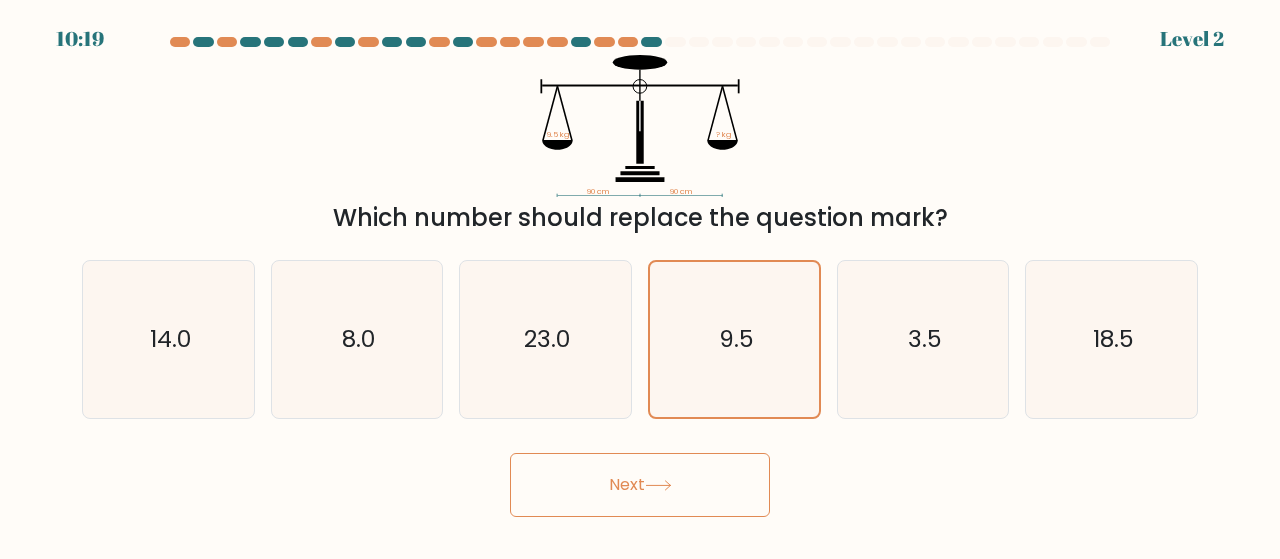 click on "Next" at bounding box center (640, 485) 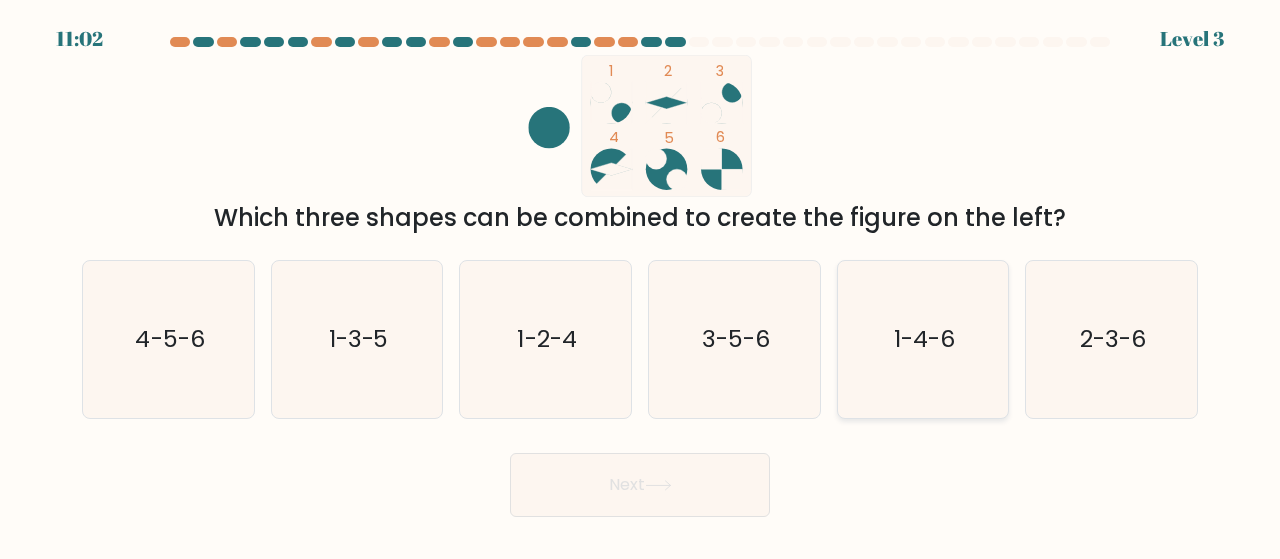 click on "1-4-6" 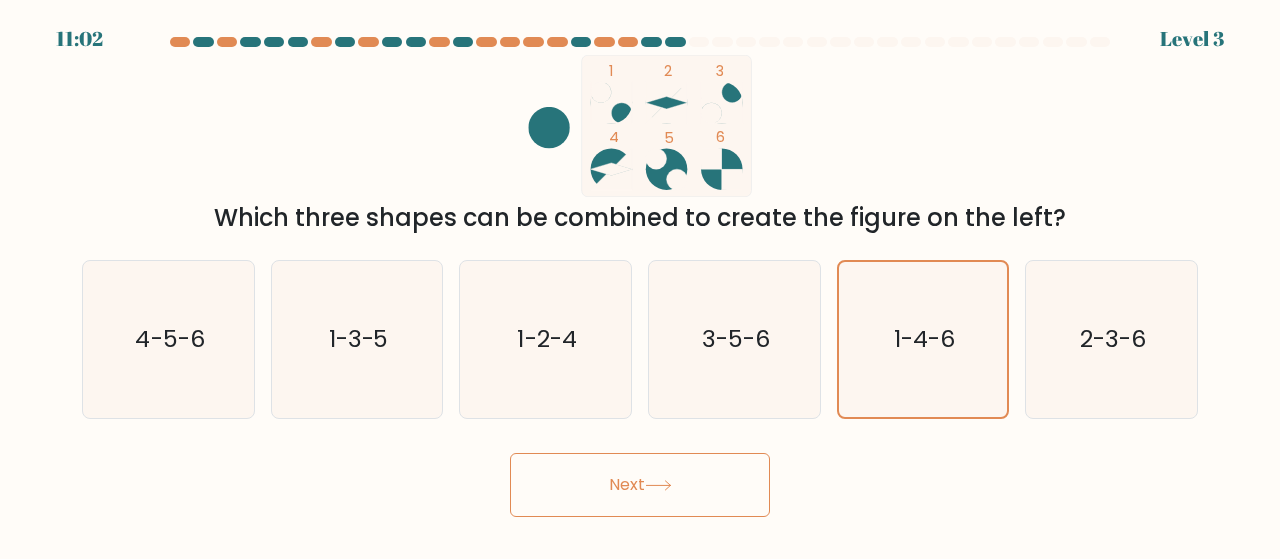 click on "Next" at bounding box center [640, 485] 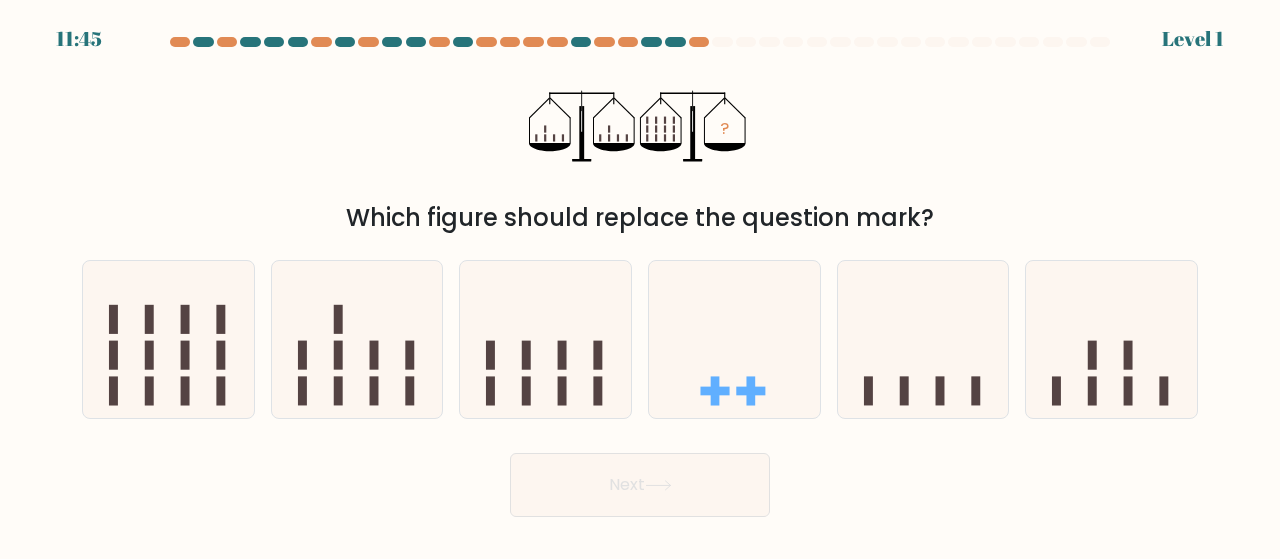 click on "f." at bounding box center [1111, 339] 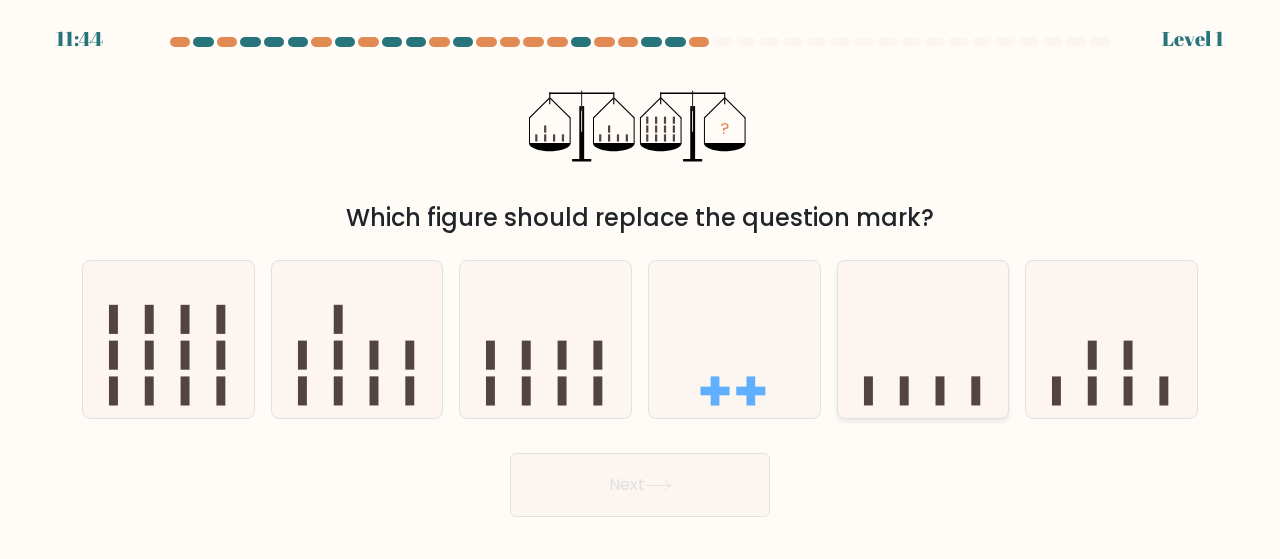 click 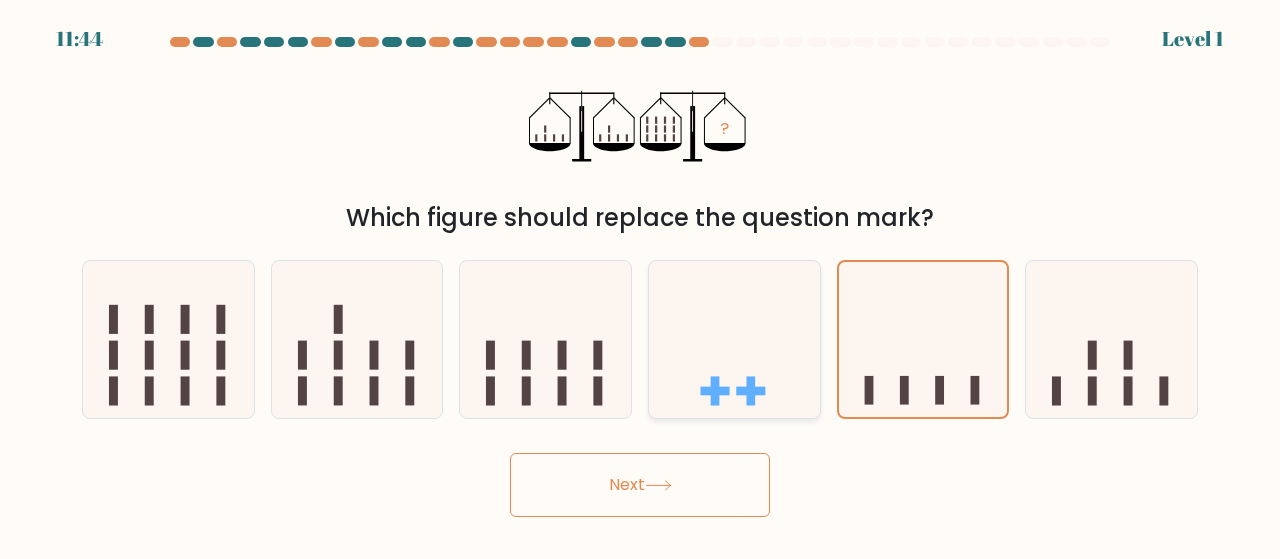 click 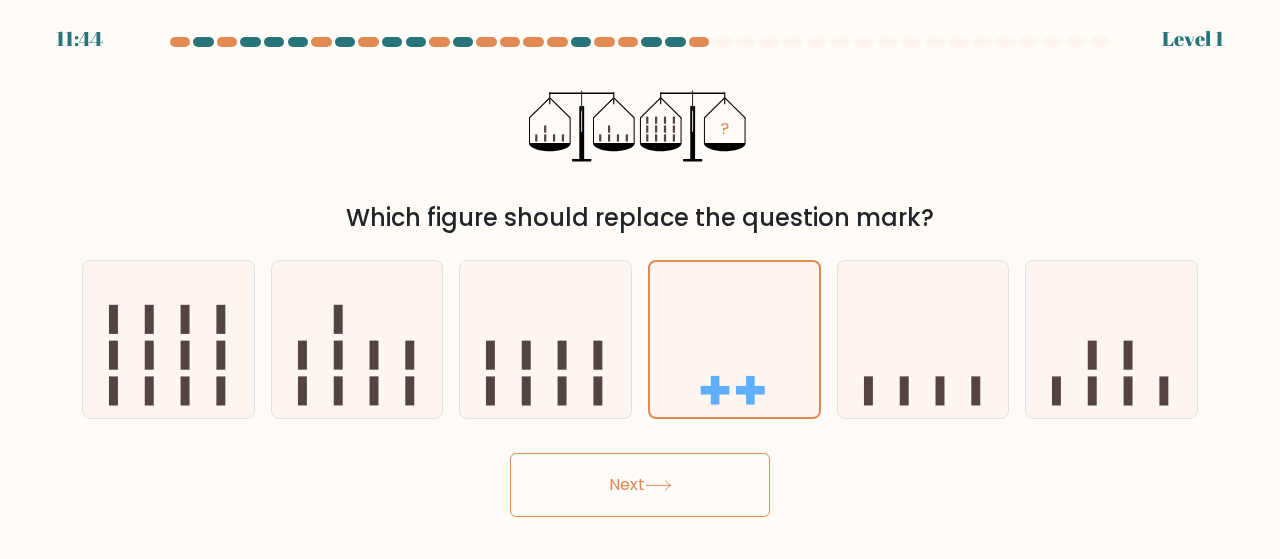 click on "Next" at bounding box center [640, 485] 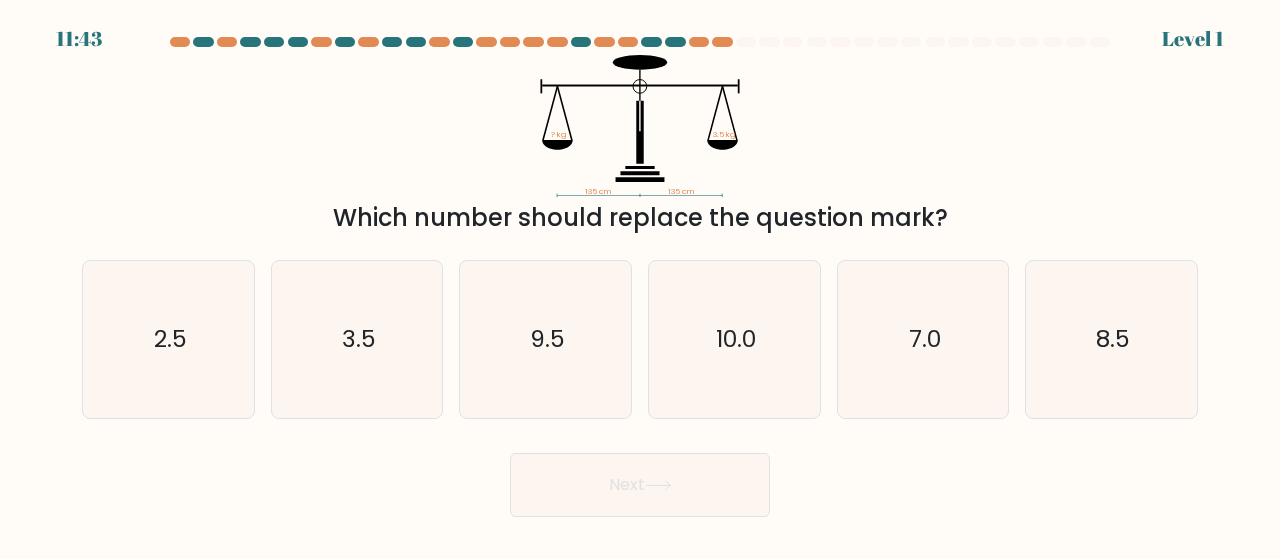 click on "7.0" 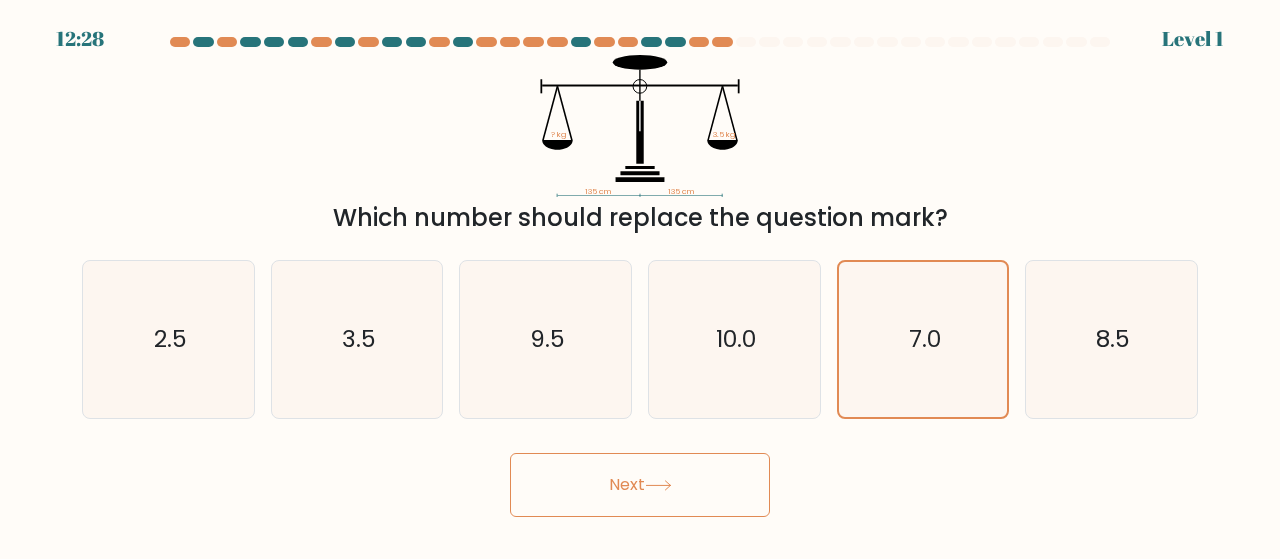 click on "Next" at bounding box center [640, 485] 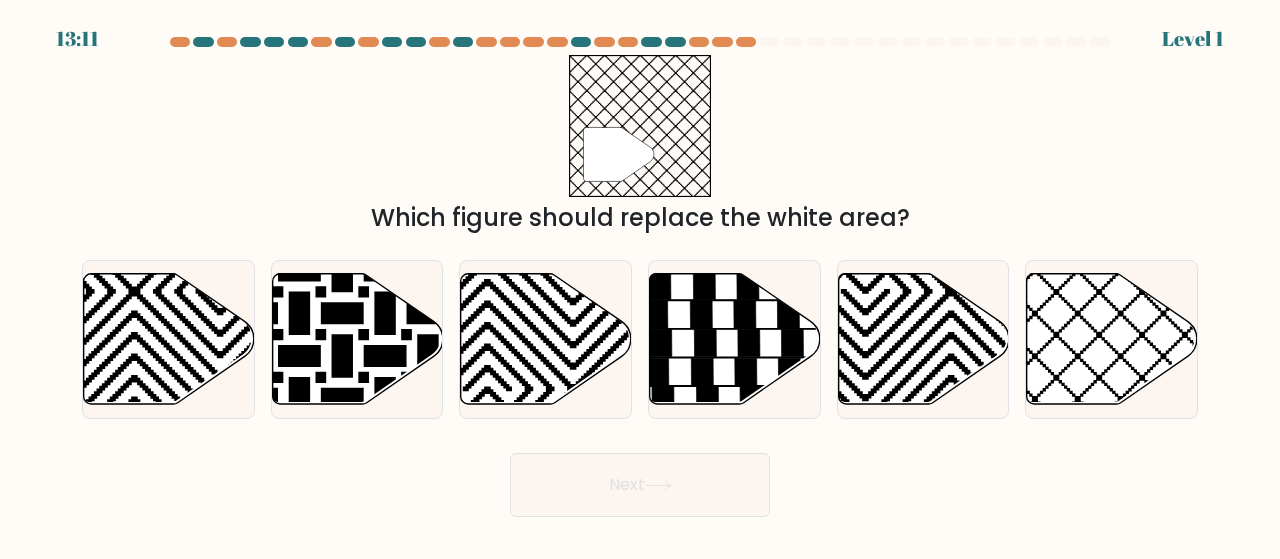 click 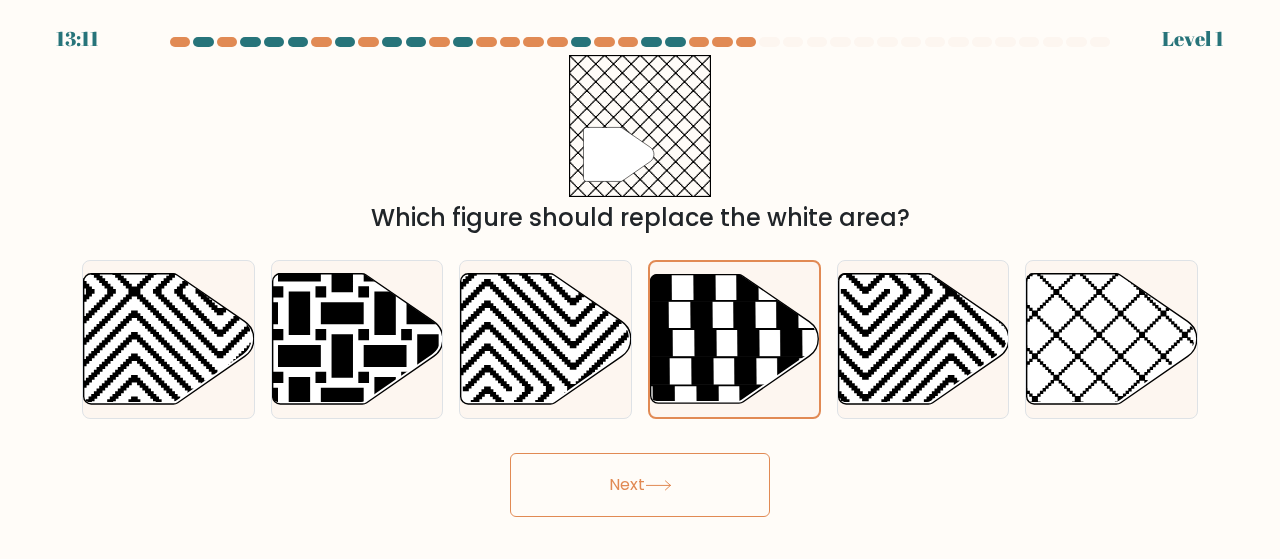 click on "Next" at bounding box center [640, 485] 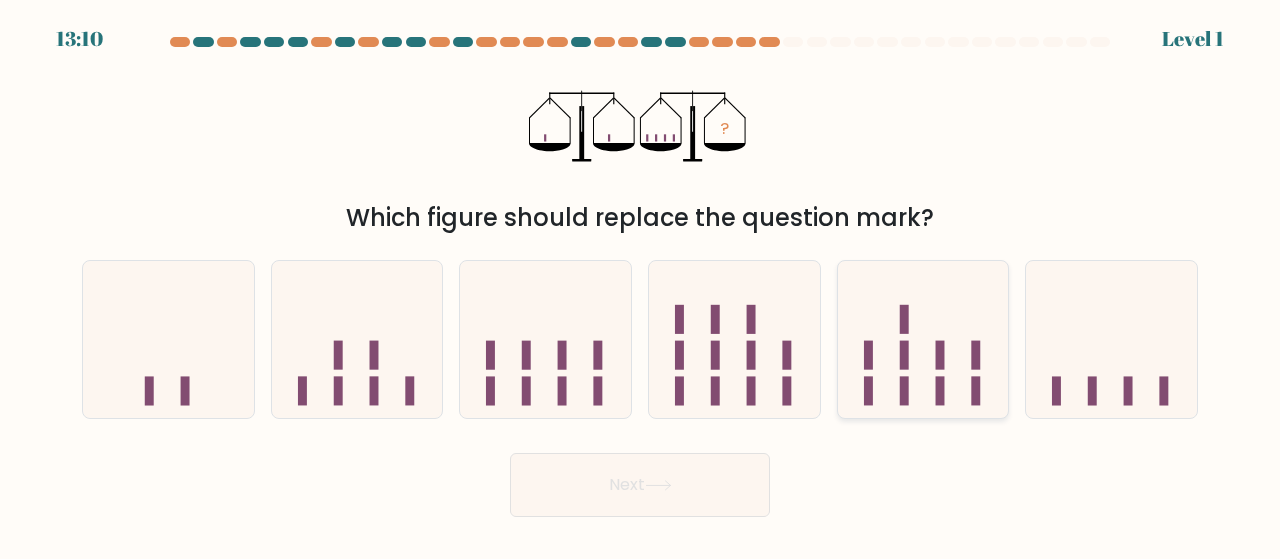 click 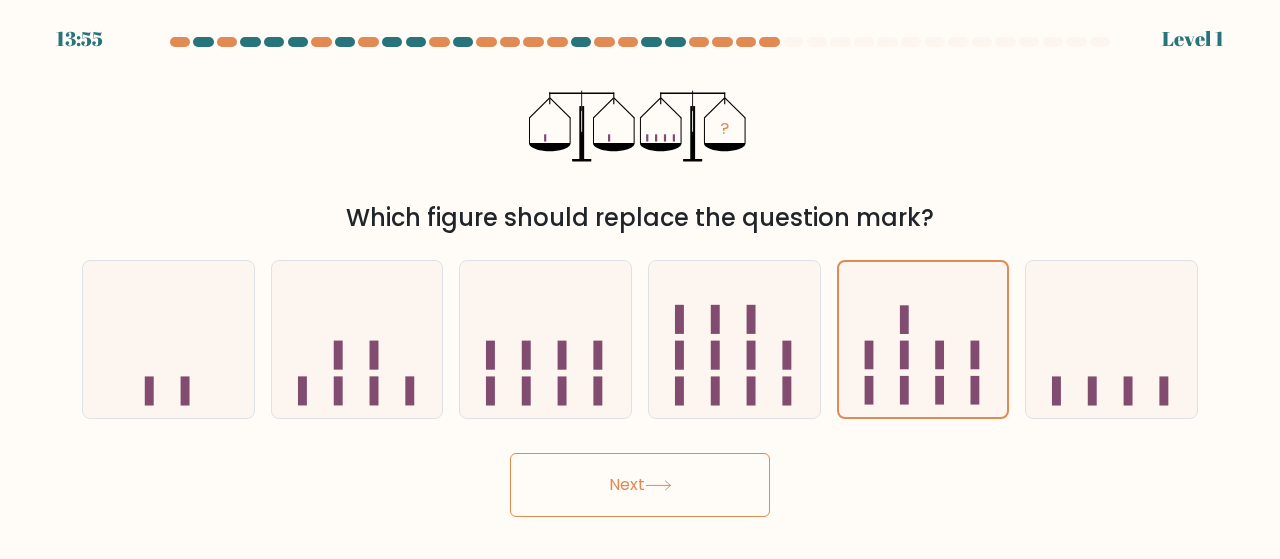 click on "Next" at bounding box center [640, 485] 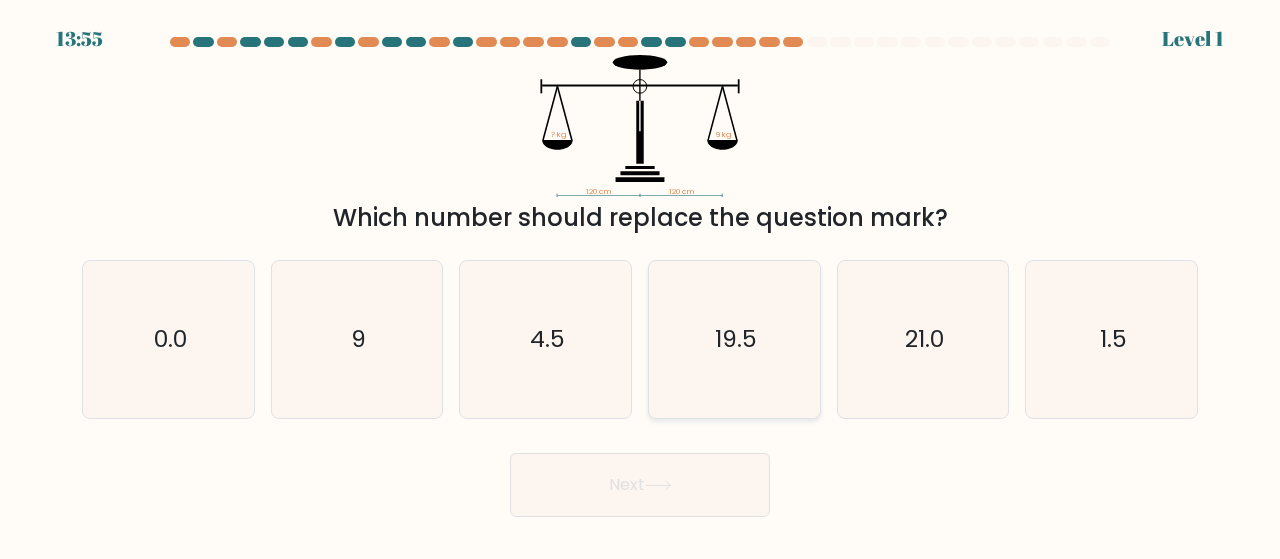 click on "19.5" 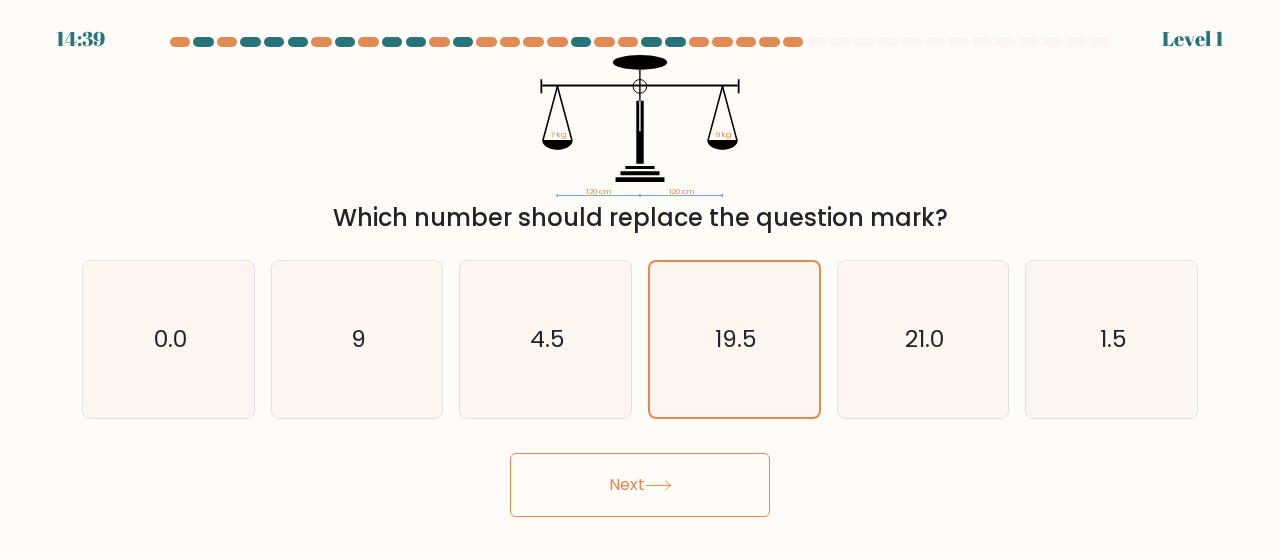 click on "Next" at bounding box center [640, 485] 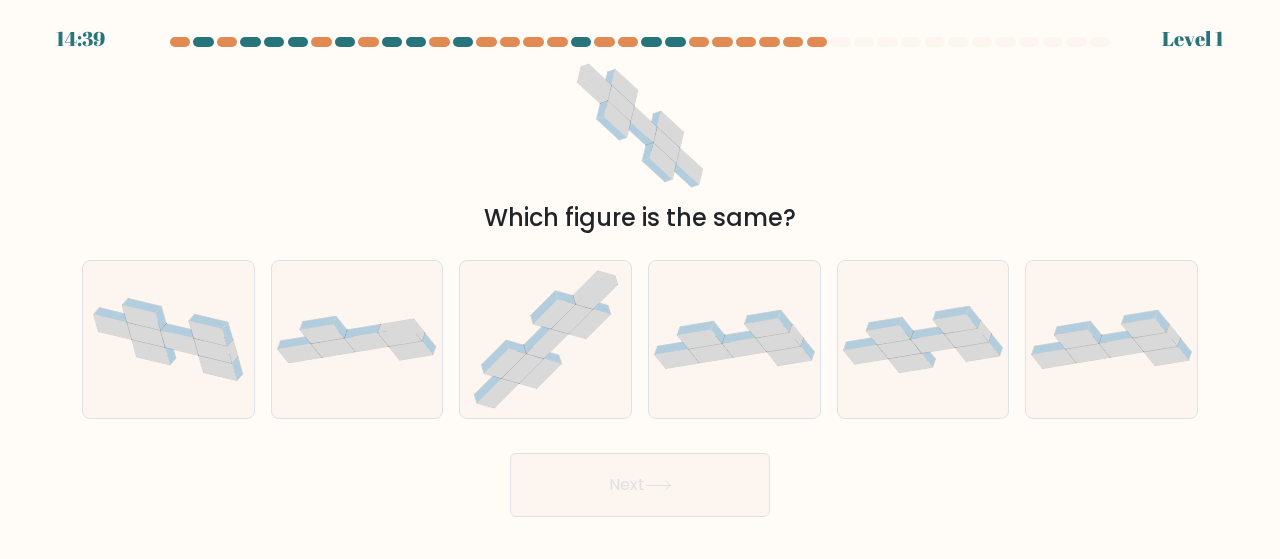 click 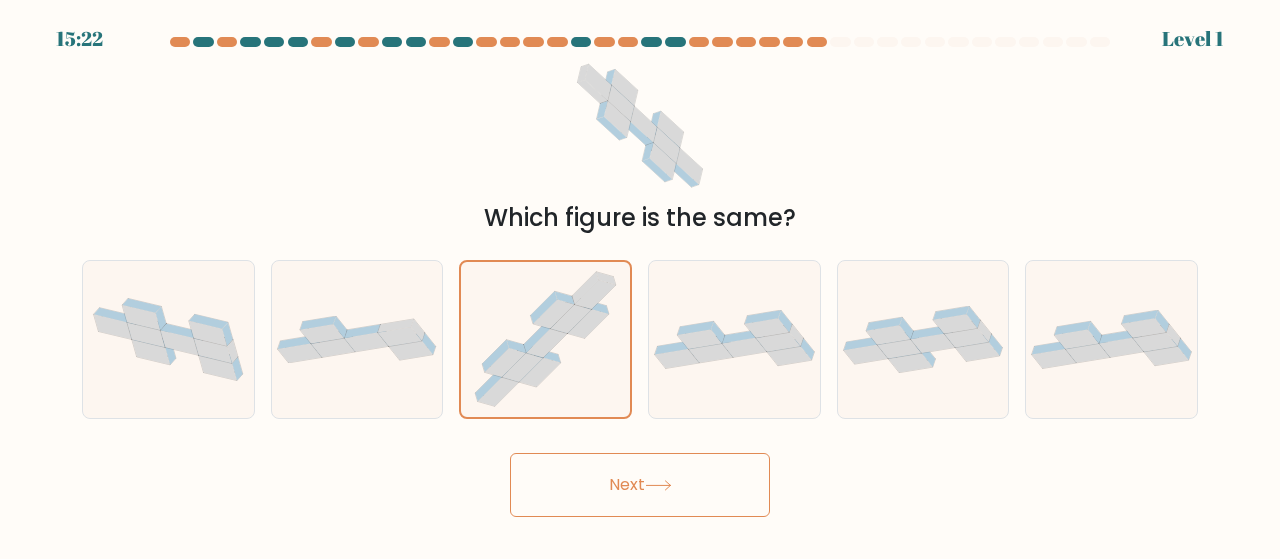 click 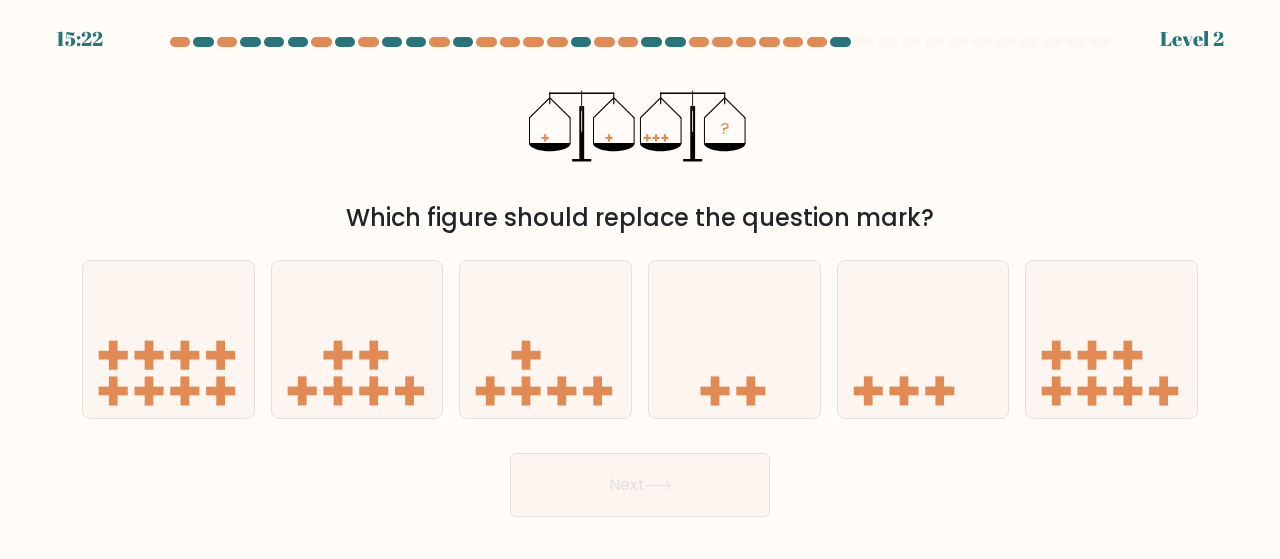 click 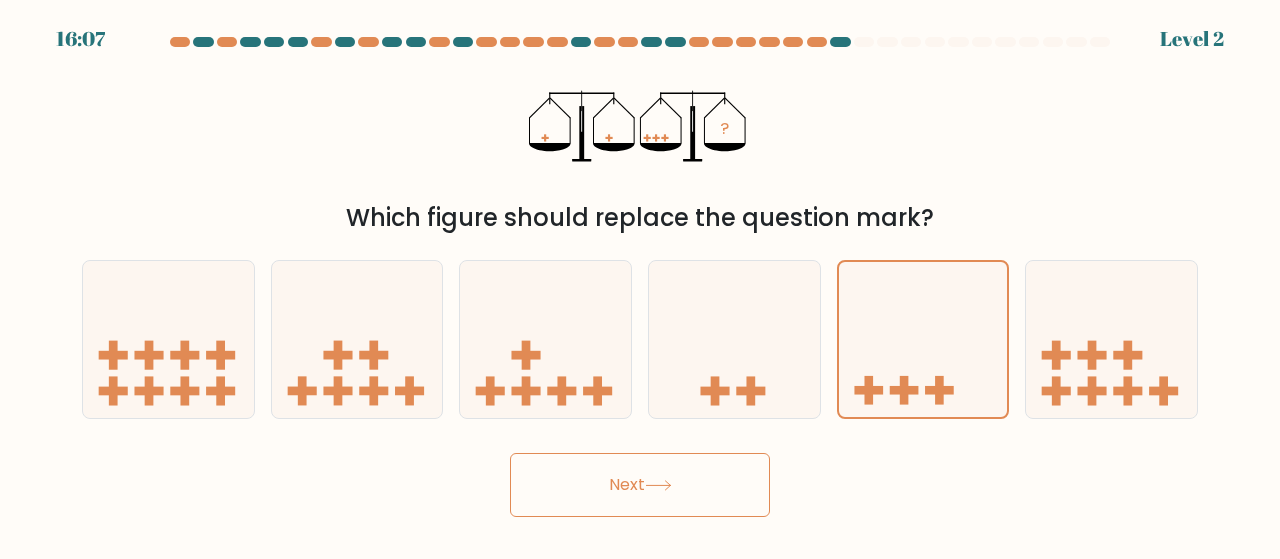 drag, startPoint x: 663, startPoint y: 501, endPoint x: 632, endPoint y: 425, distance: 82.07923 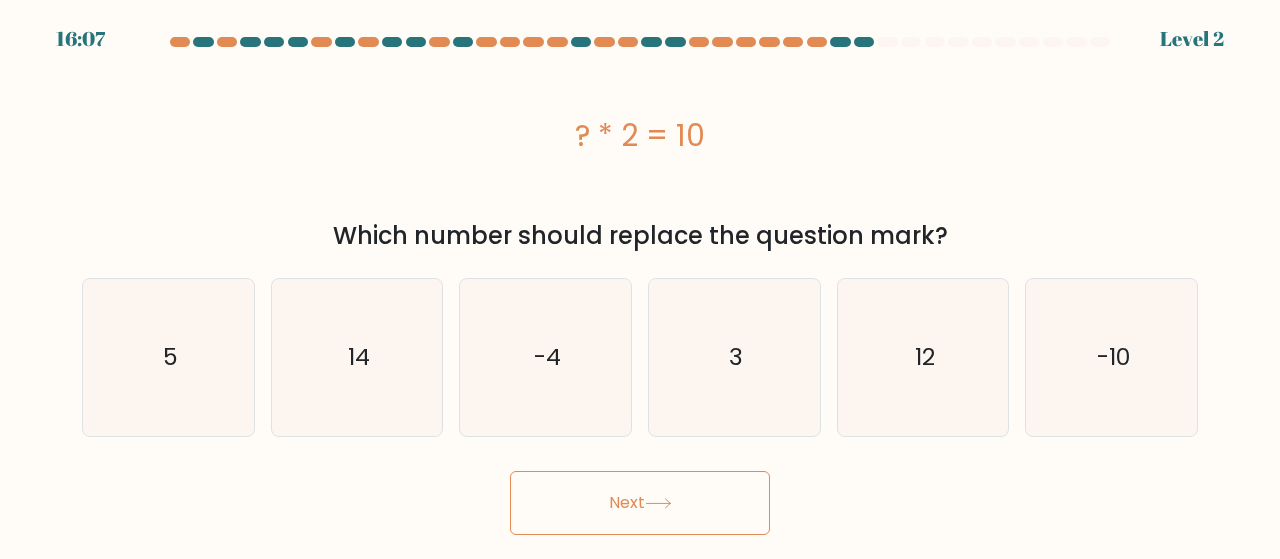 click on "-4" 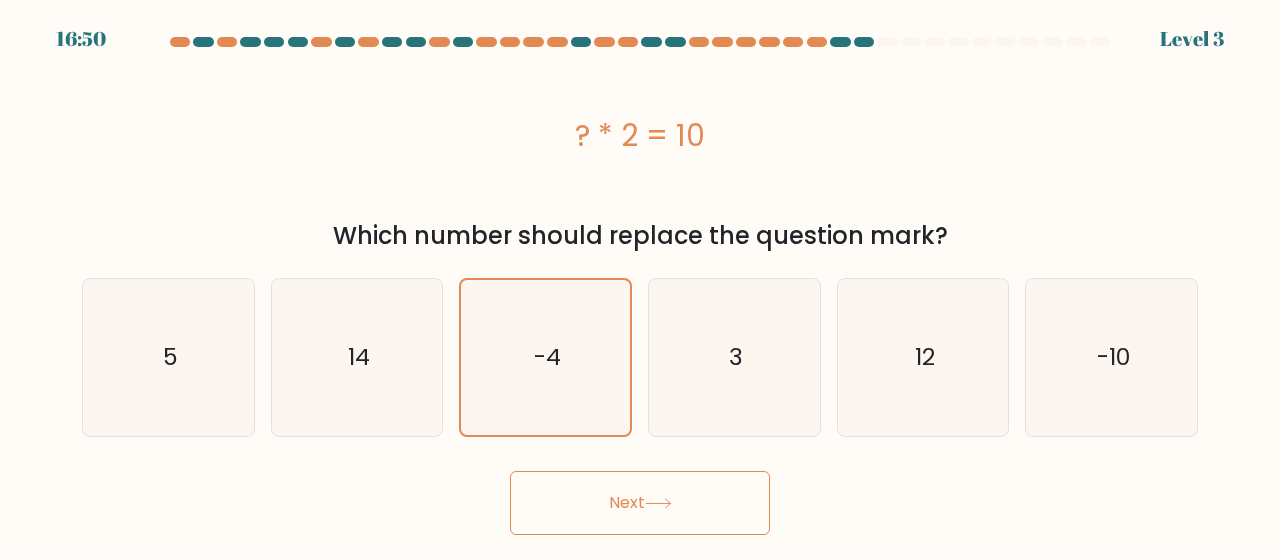 click on "Next" at bounding box center [640, 503] 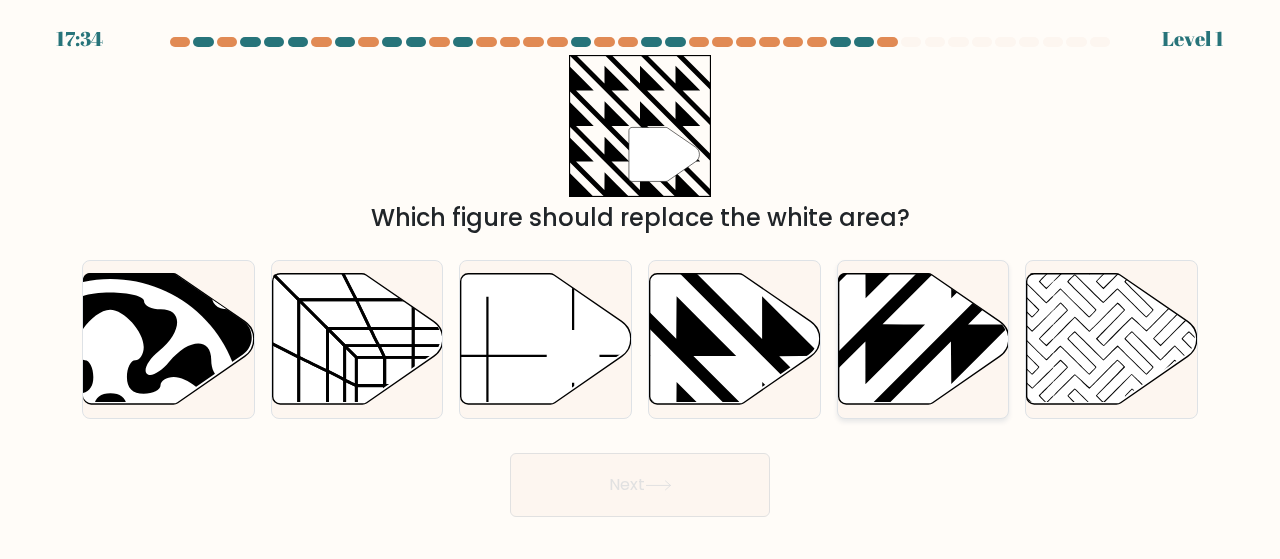click 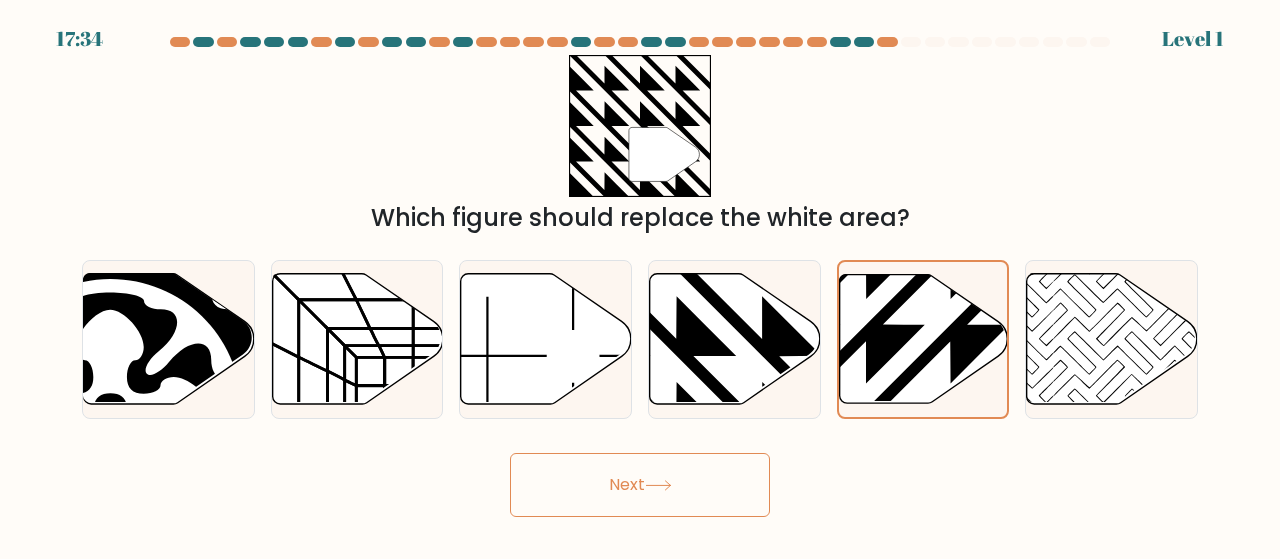 click on "17:34
Level 1" at bounding box center (640, 279) 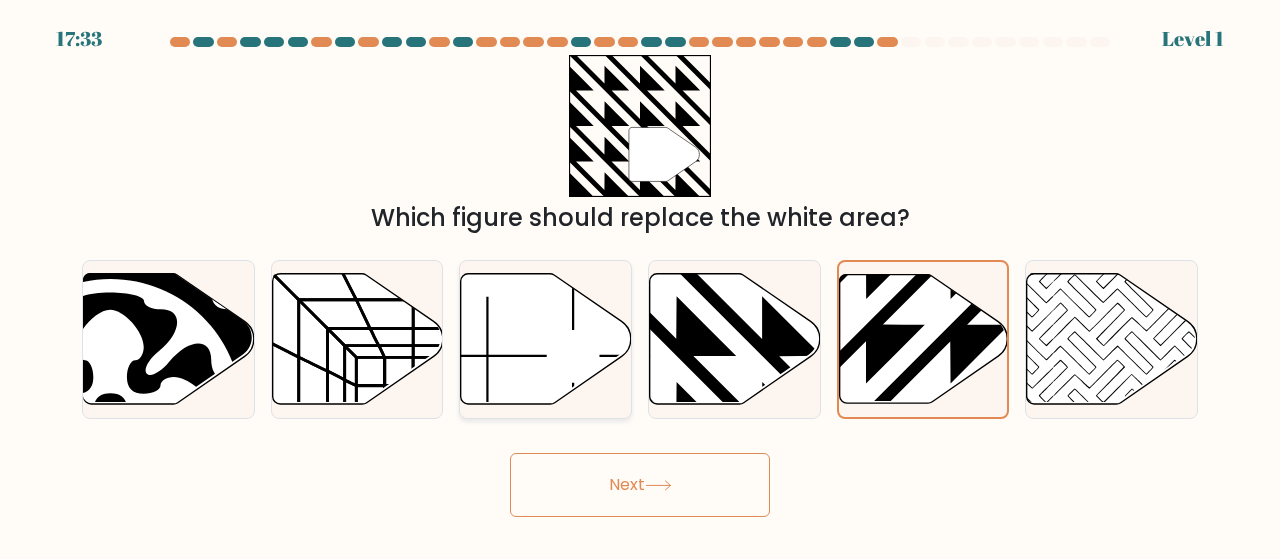 click 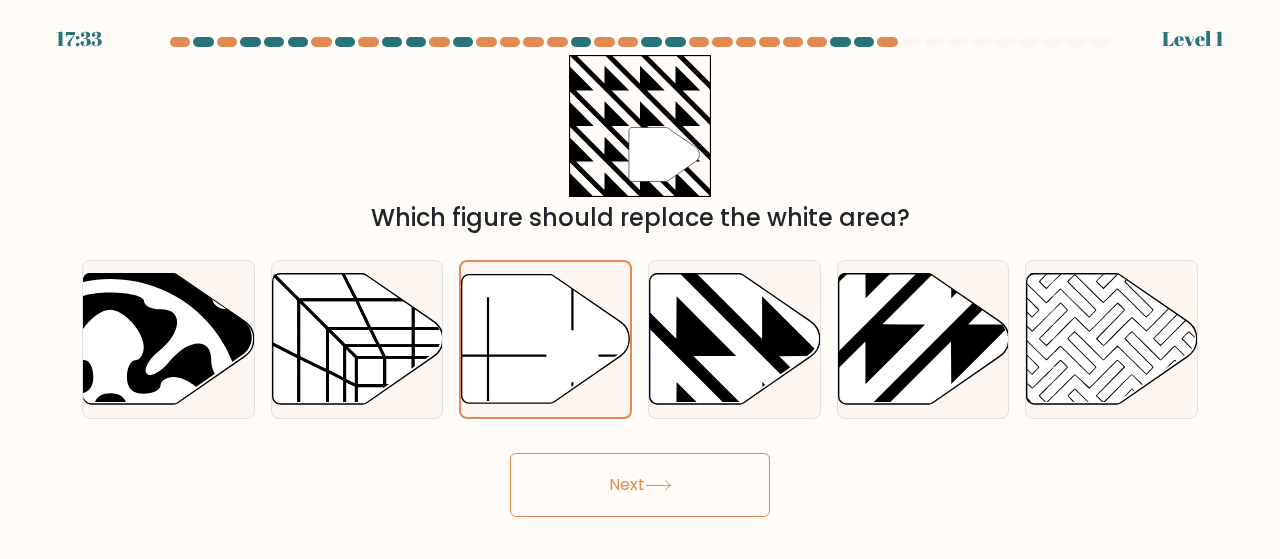 click on "17:33
Level 1" at bounding box center (640, 279) 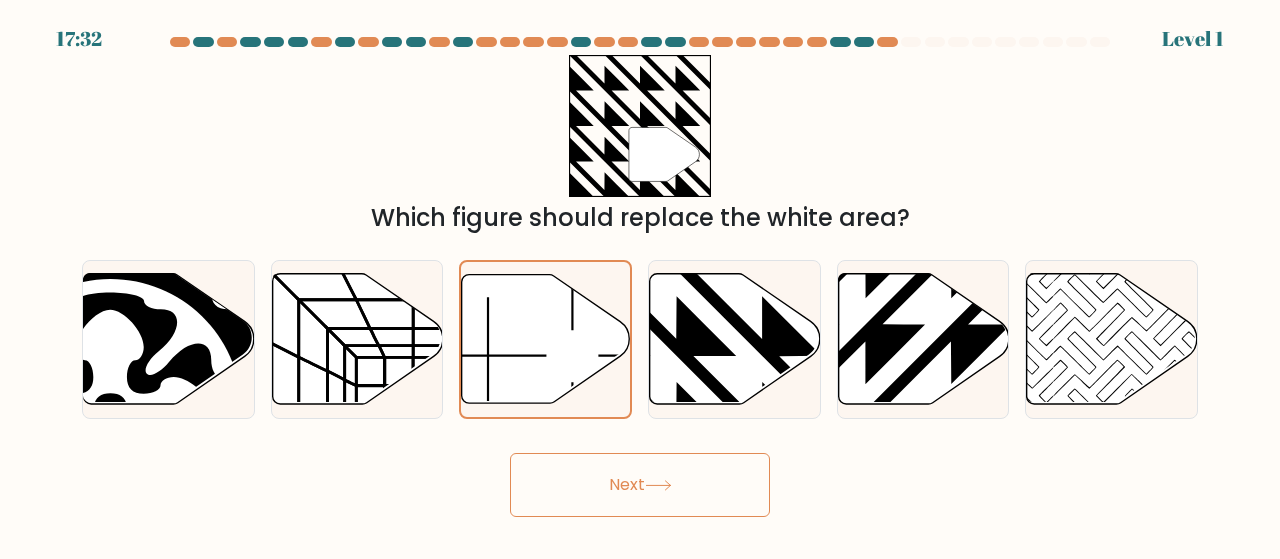 click on "Next" at bounding box center [640, 485] 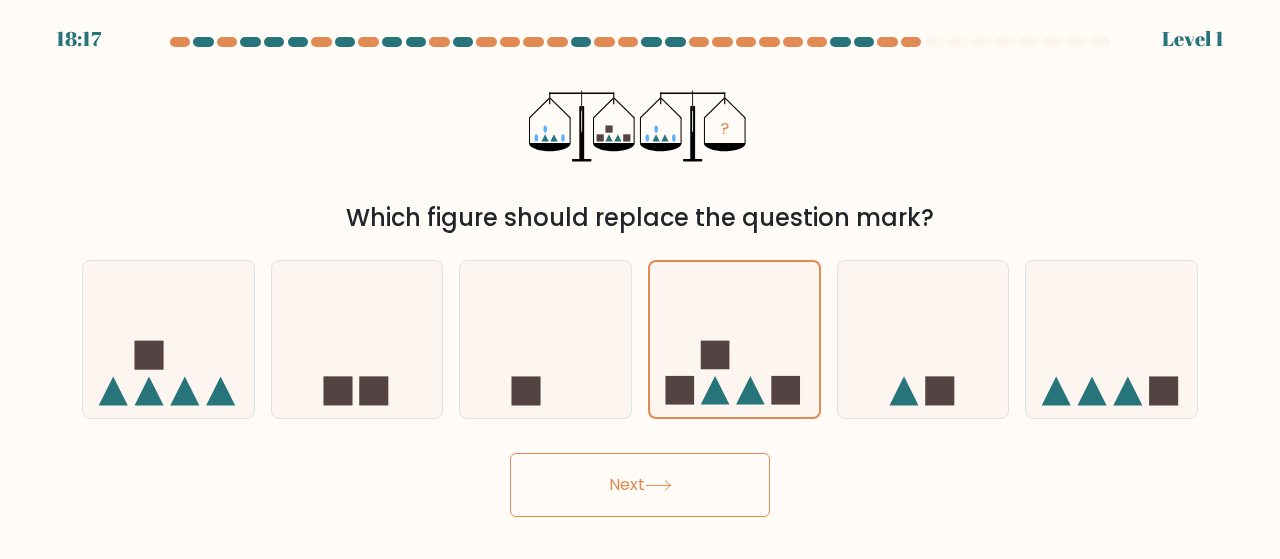 click on "Next" at bounding box center (640, 485) 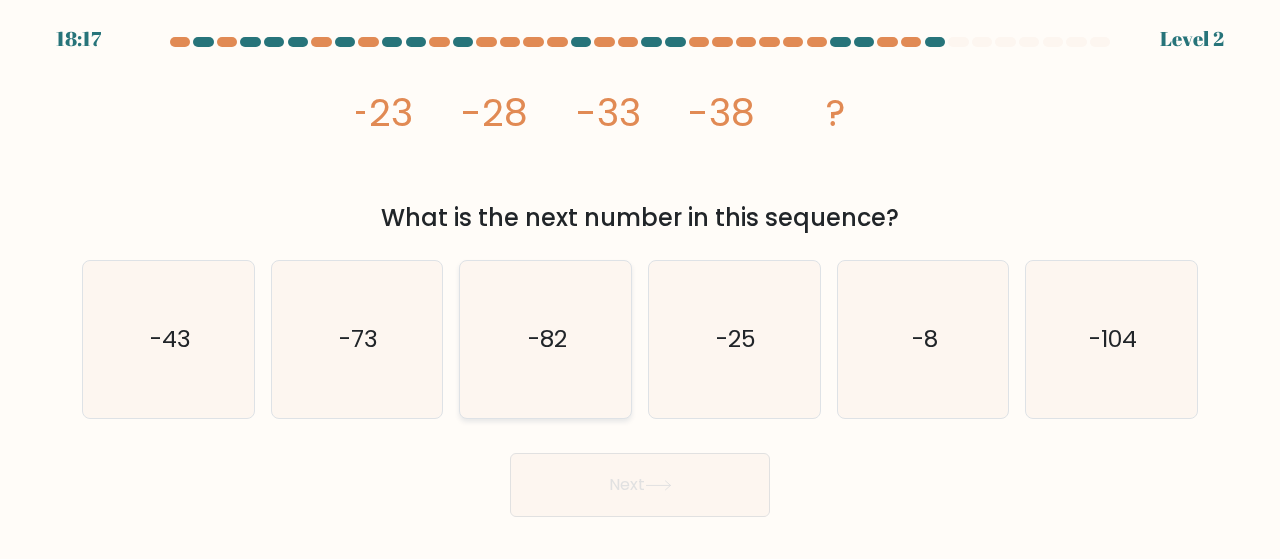 click on "-82" 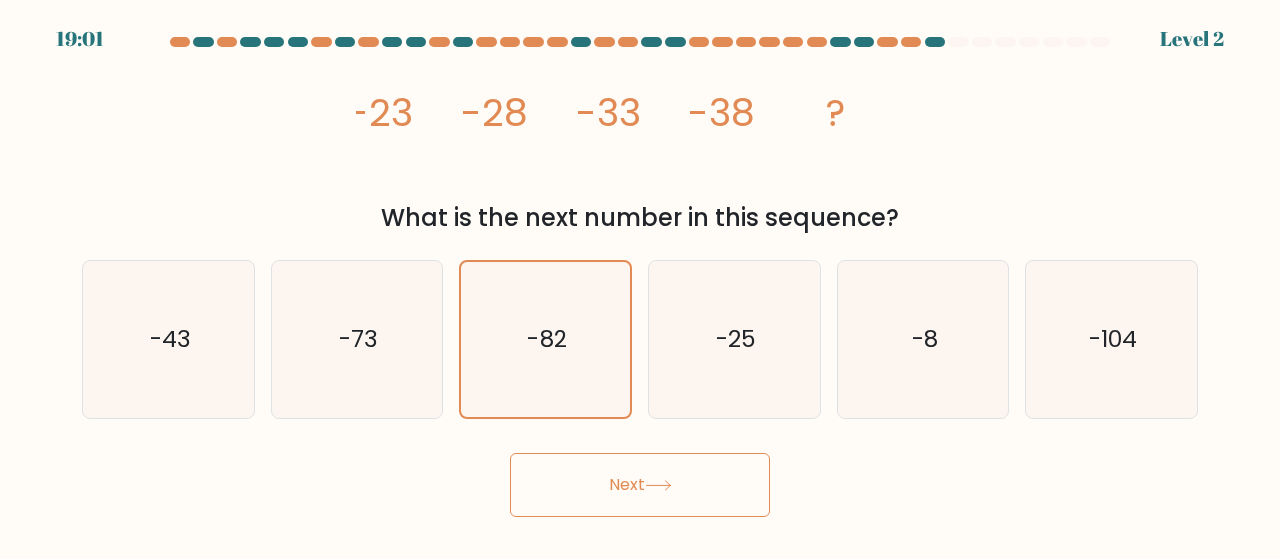 click on "Next" at bounding box center [640, 485] 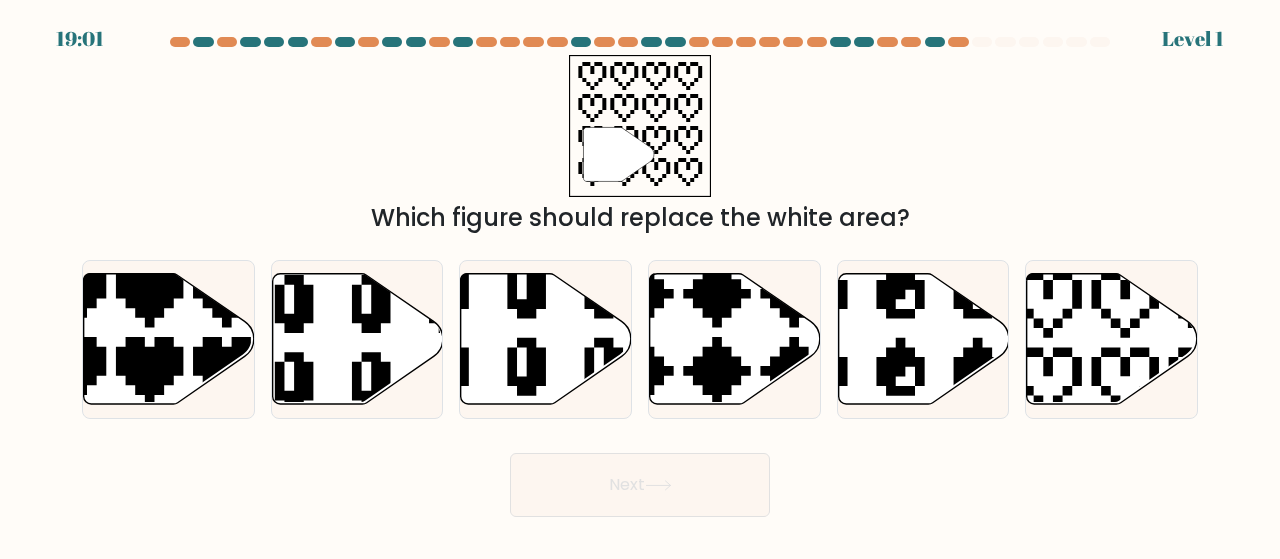 click 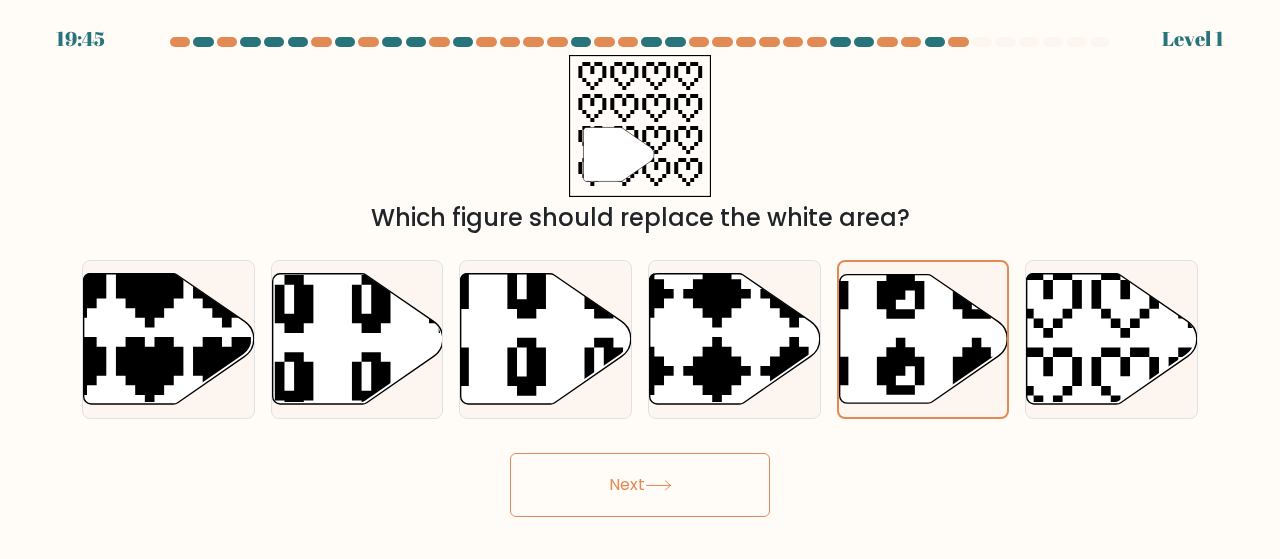 click on "Next" at bounding box center [640, 485] 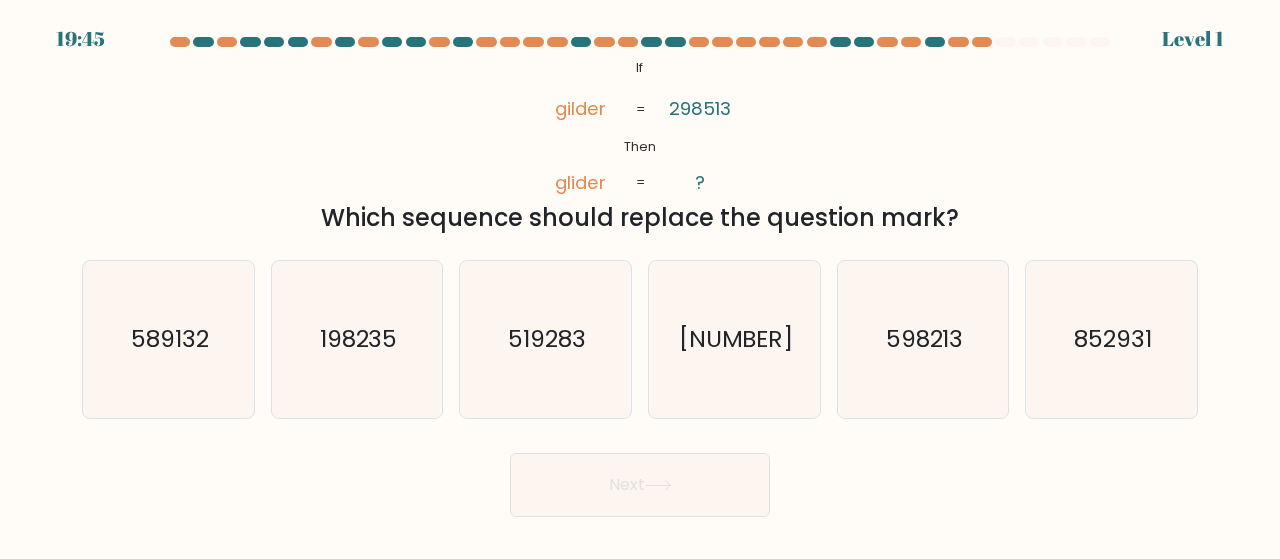 click on "289513" 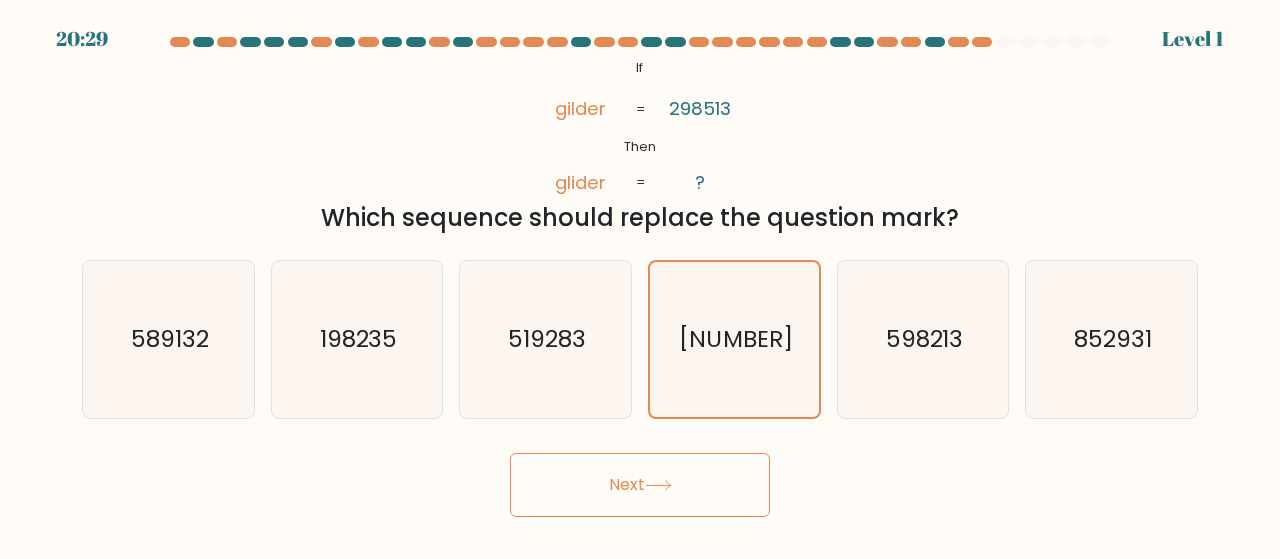 click on "Next" at bounding box center [640, 485] 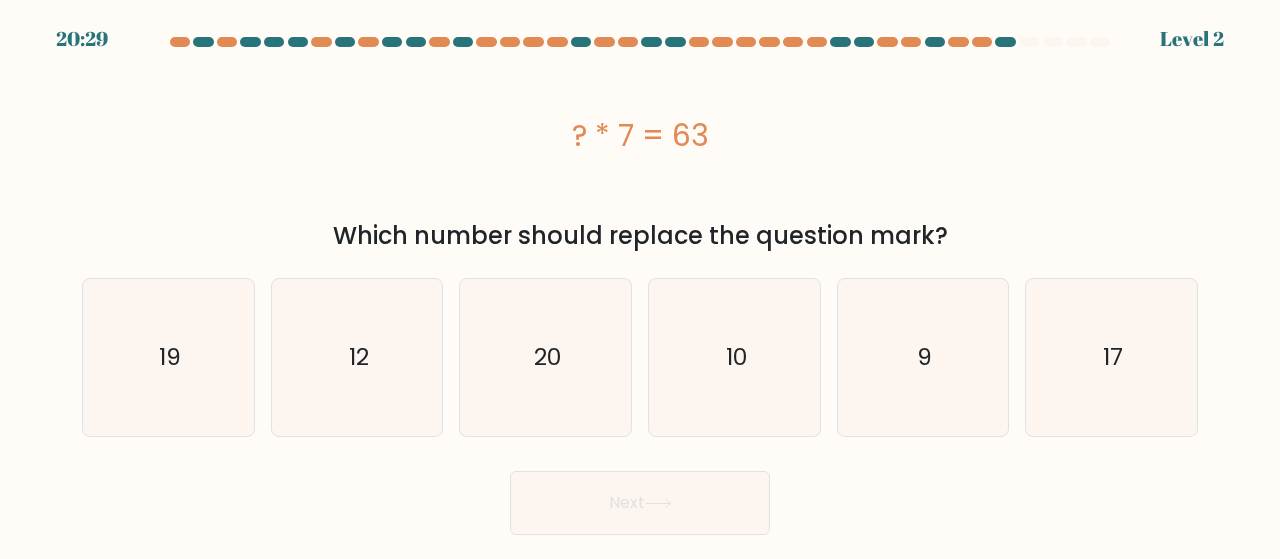 click on "9" 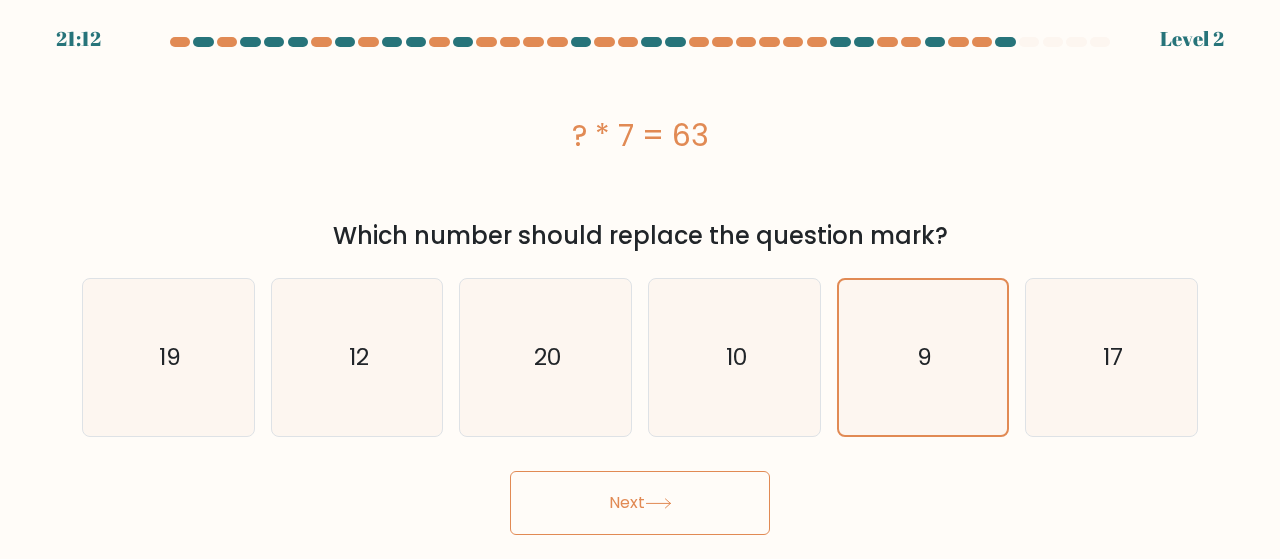 click on "a. 9" at bounding box center [640, 286] 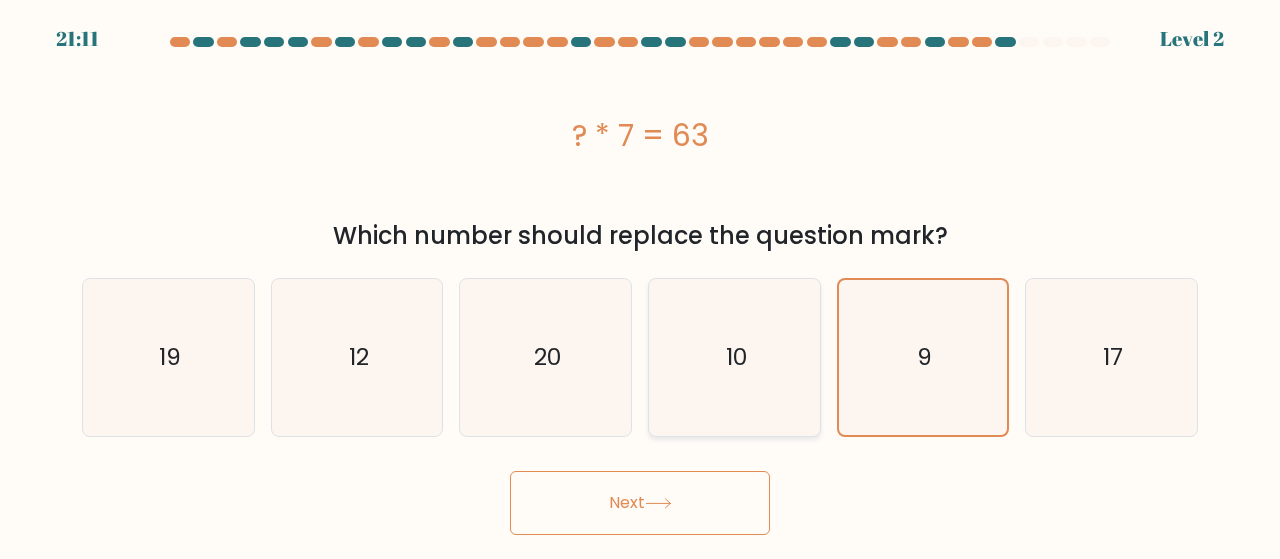 click on "10" 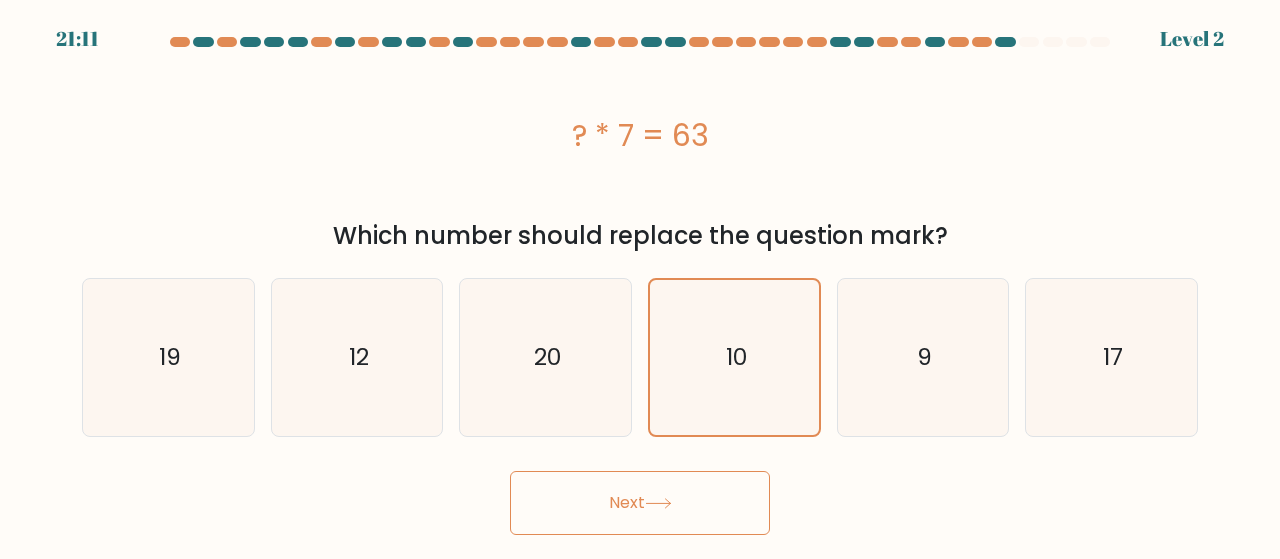 click on "a. 9" at bounding box center [640, 286] 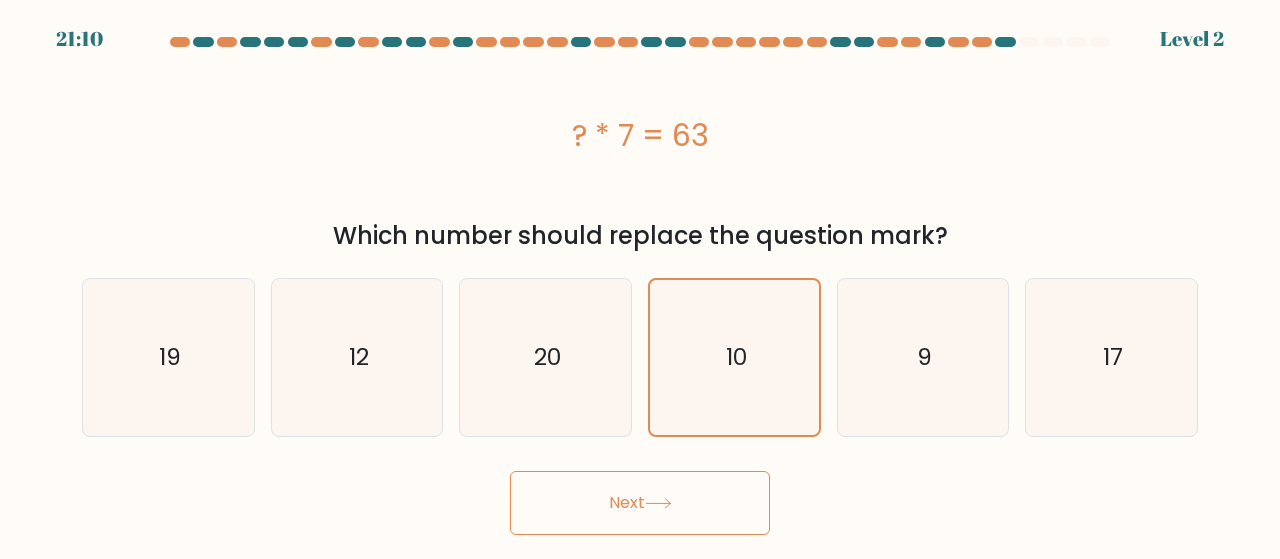click 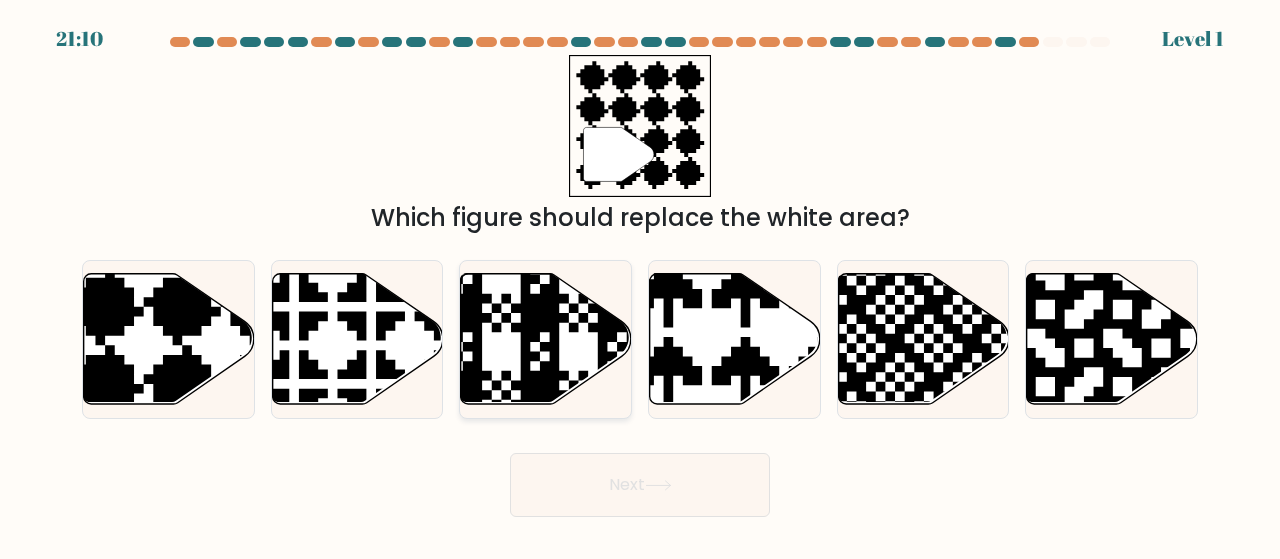 click 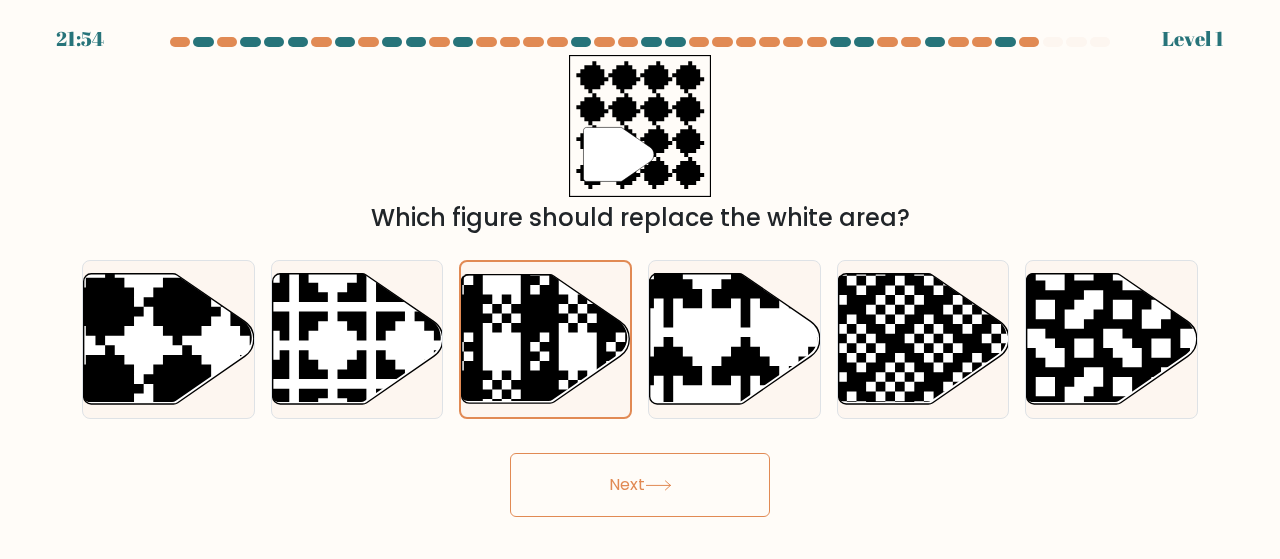 click 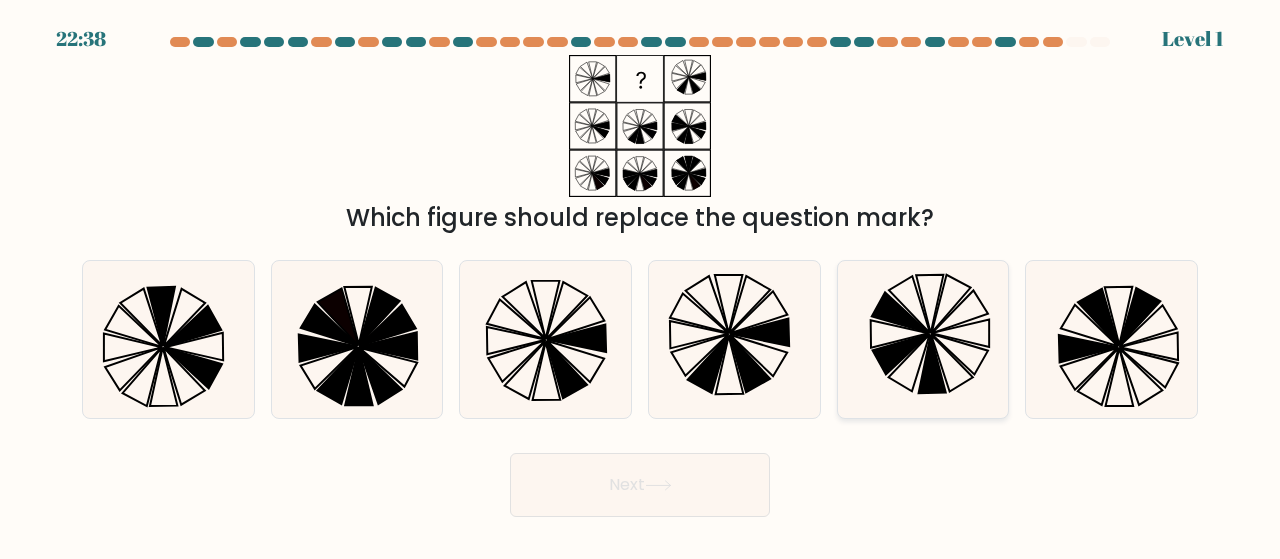 click 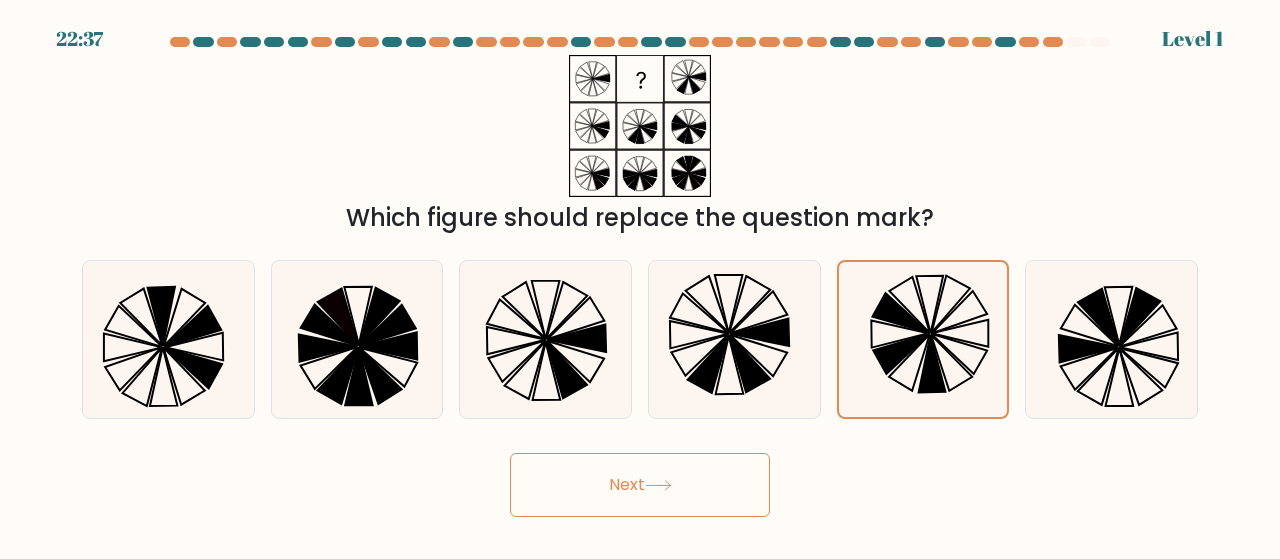 click 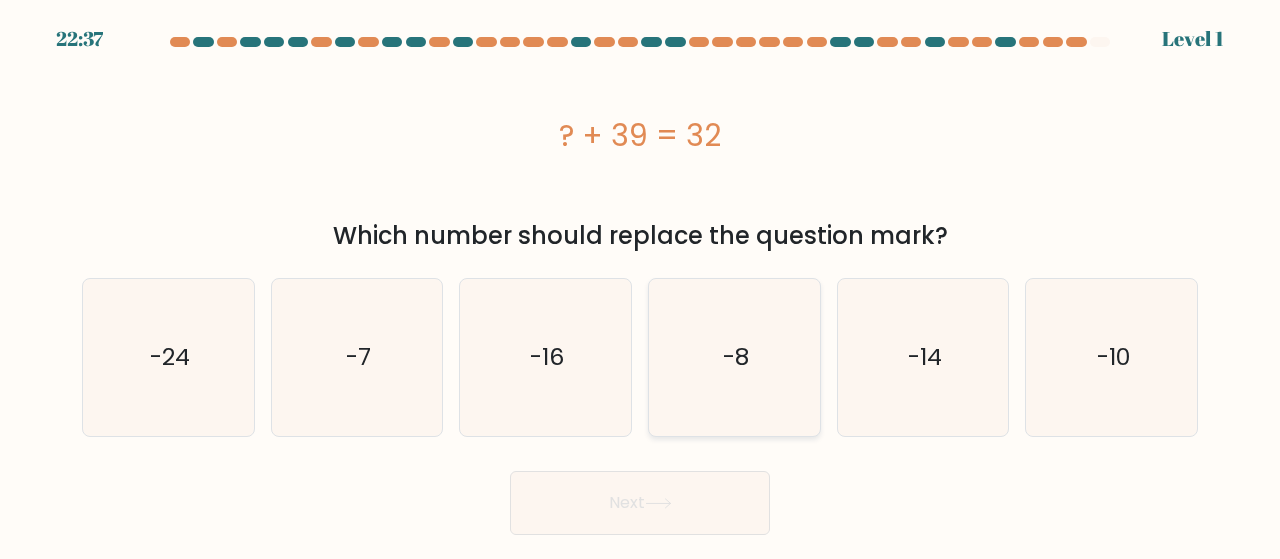 click on "-8" 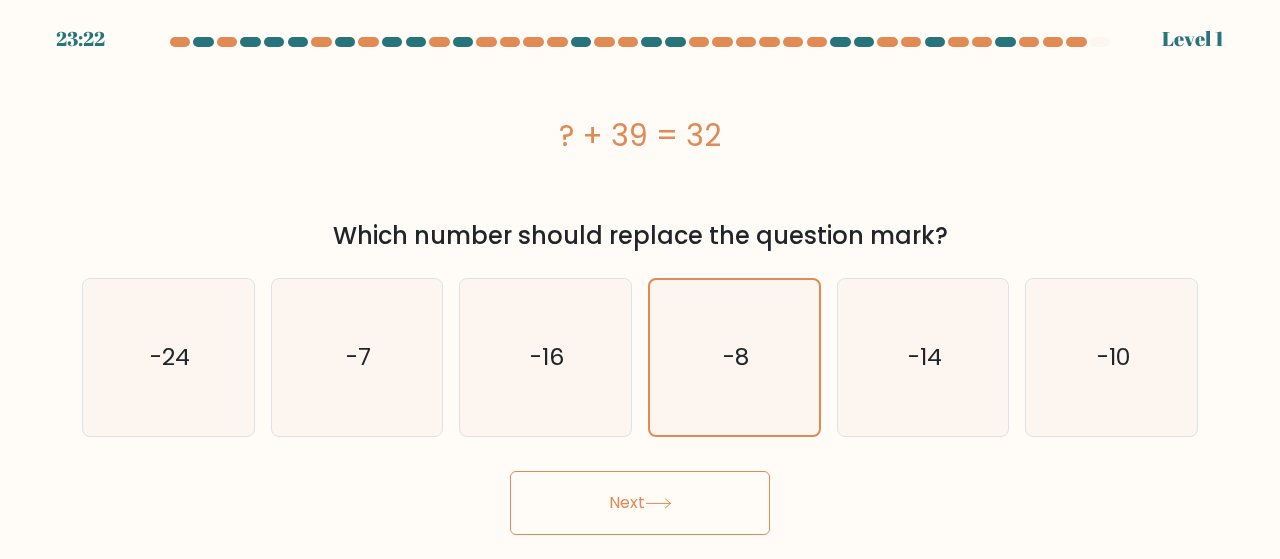 click on "Next" at bounding box center [640, 503] 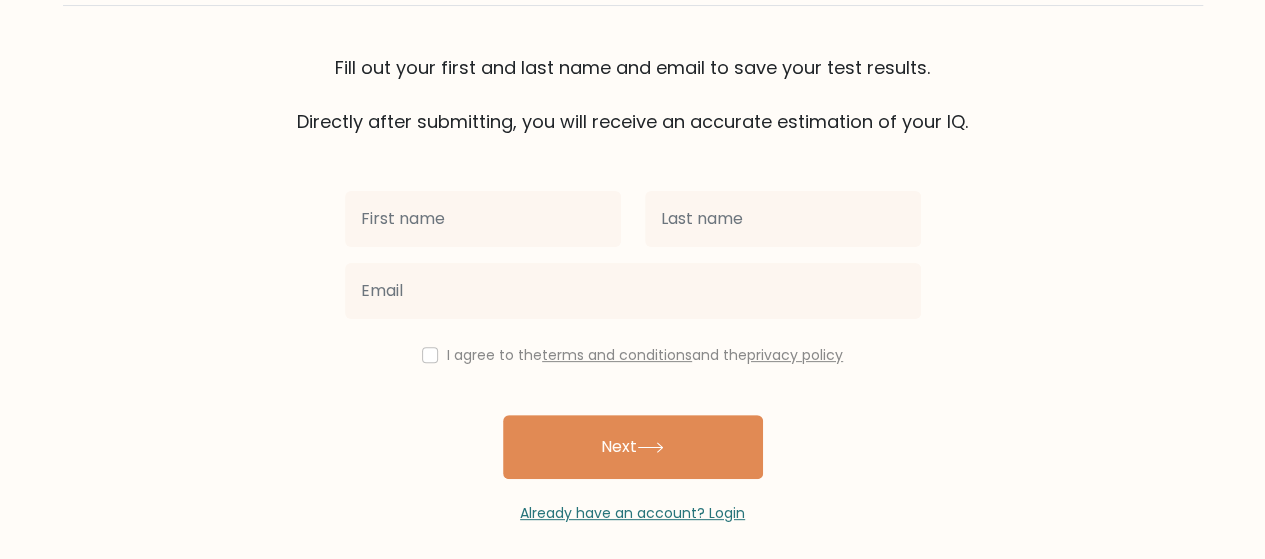 scroll, scrollTop: 141, scrollLeft: 0, axis: vertical 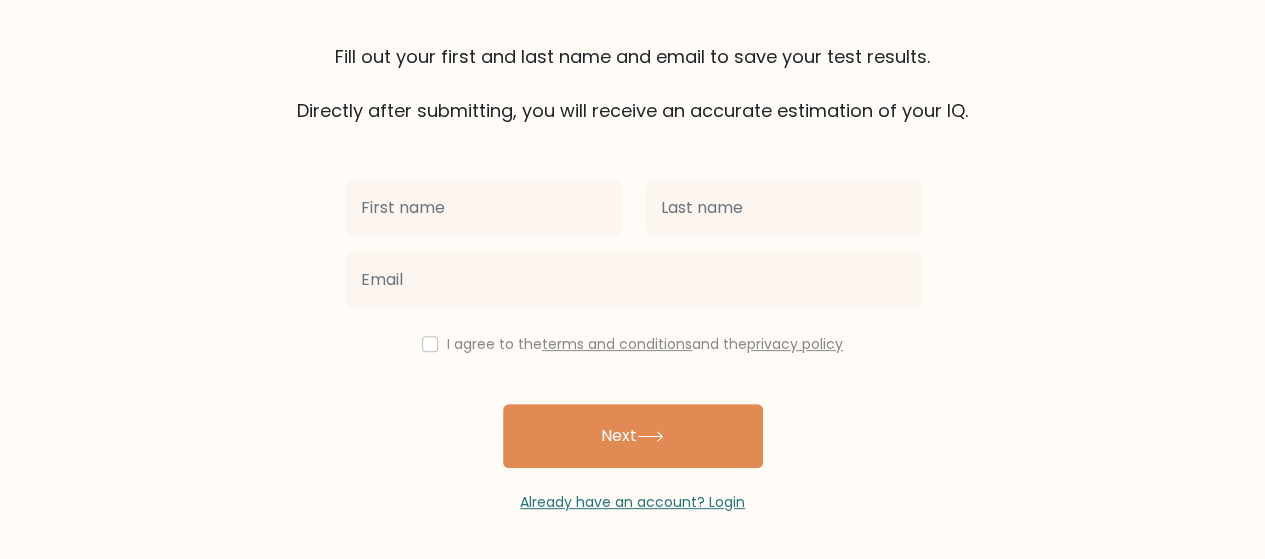 click at bounding box center [483, 208] 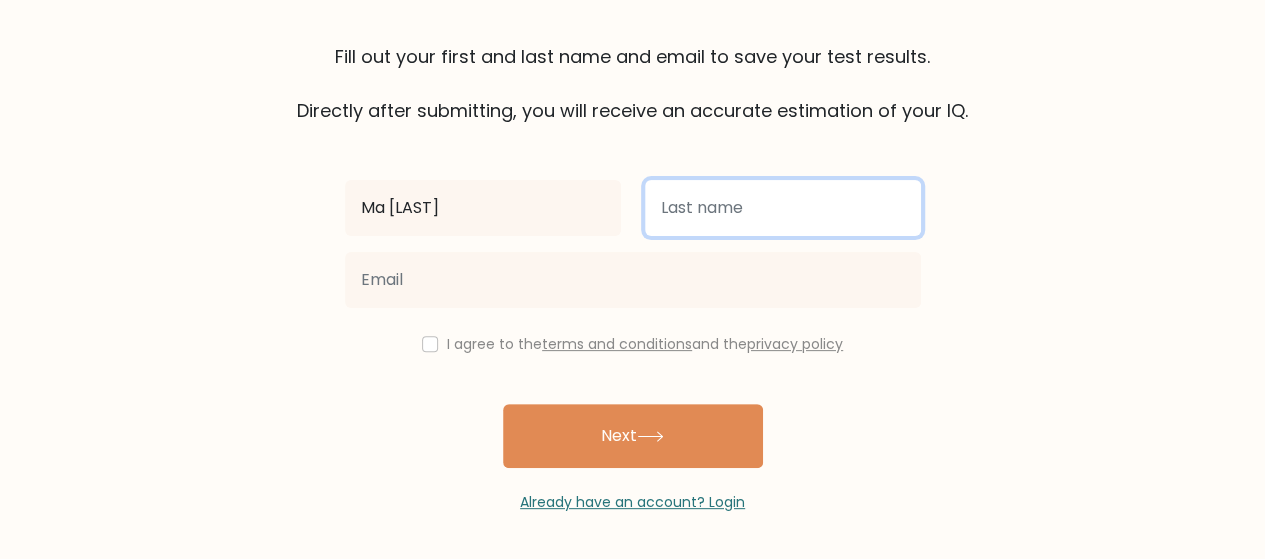 click at bounding box center [783, 208] 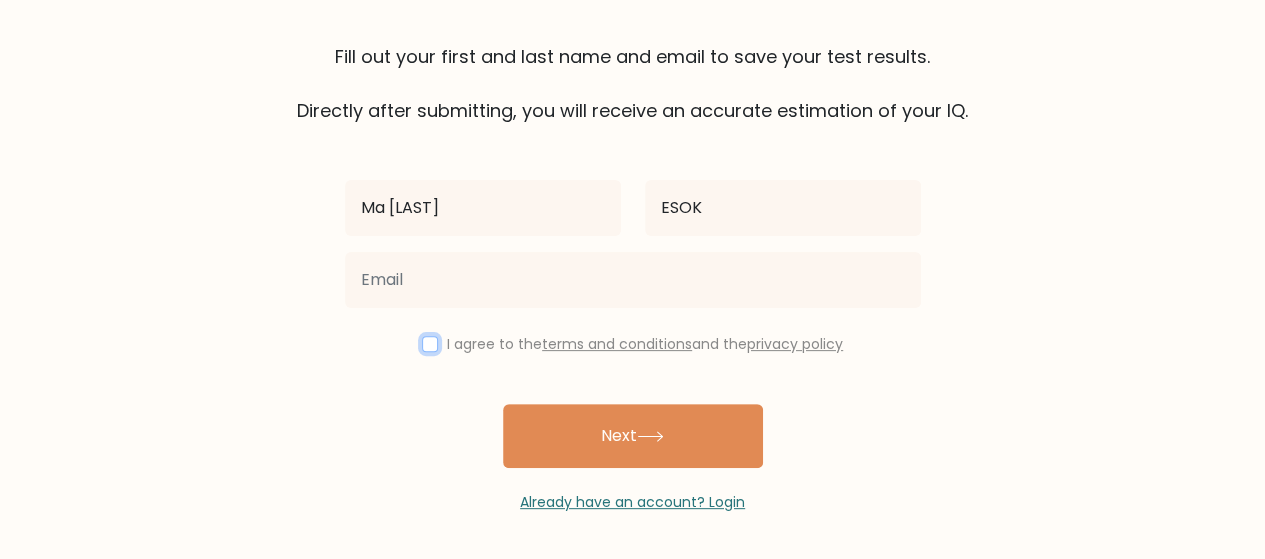 click at bounding box center (430, 344) 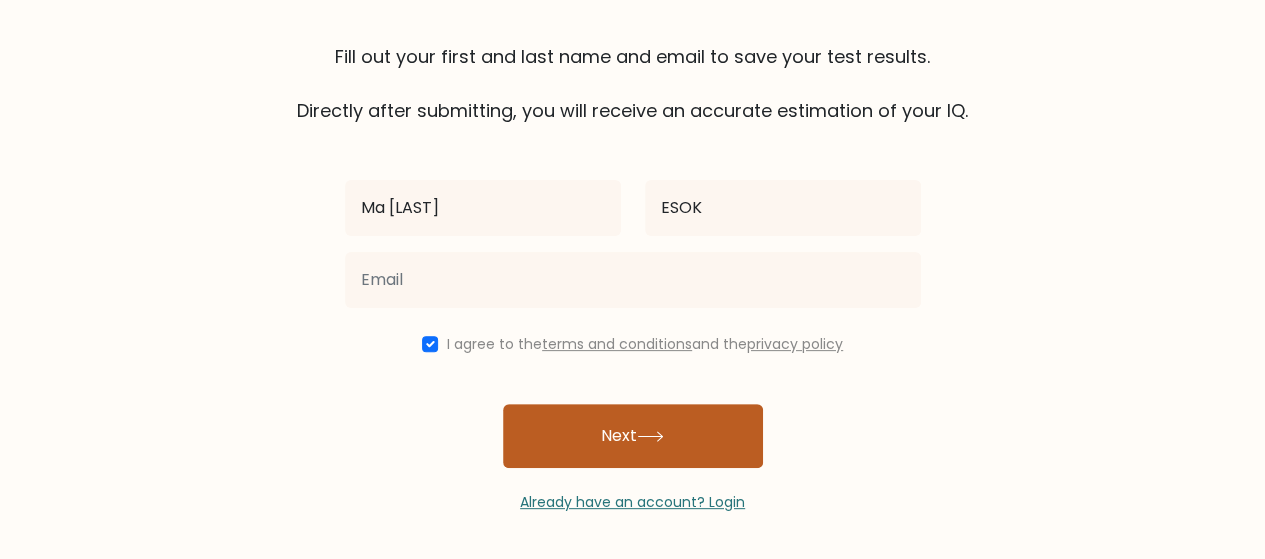 click on "Next" at bounding box center [633, 436] 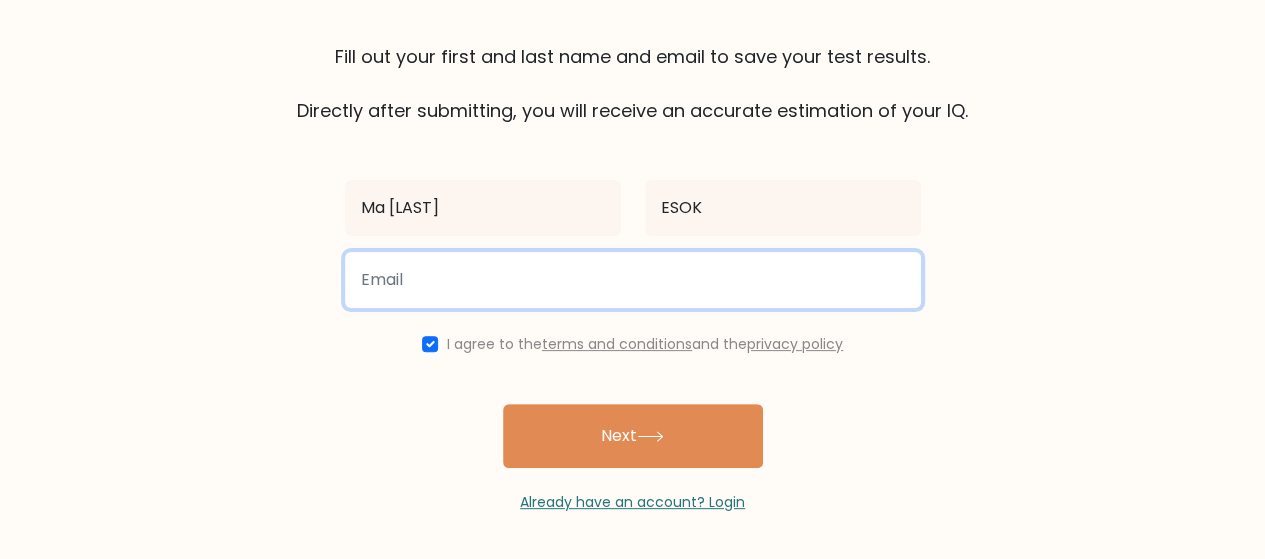 click at bounding box center [633, 280] 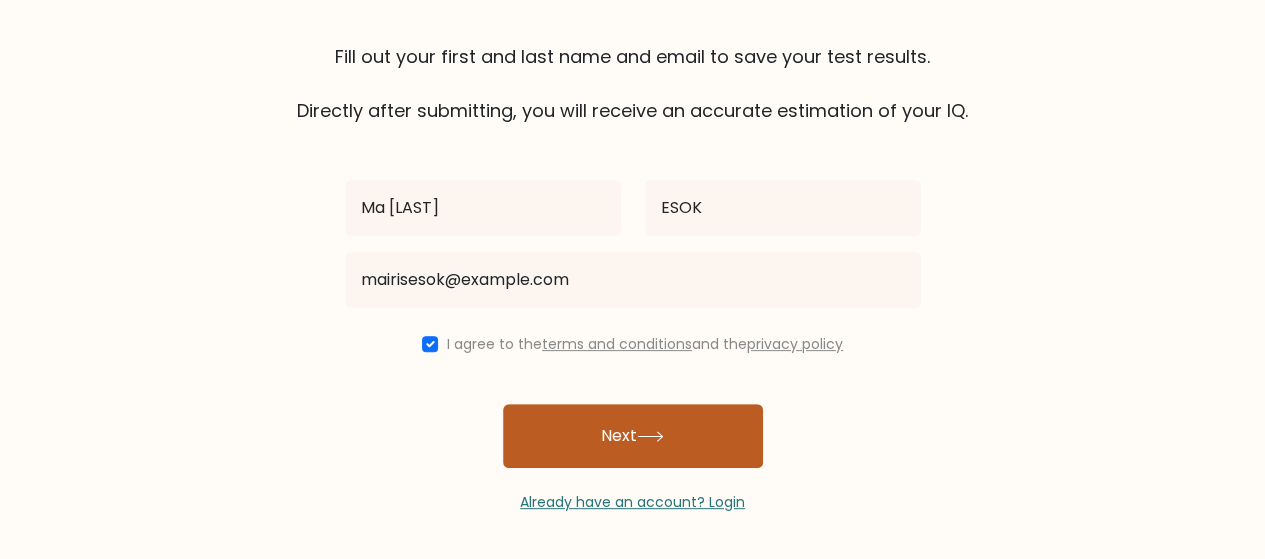 click on "Next" at bounding box center (633, 436) 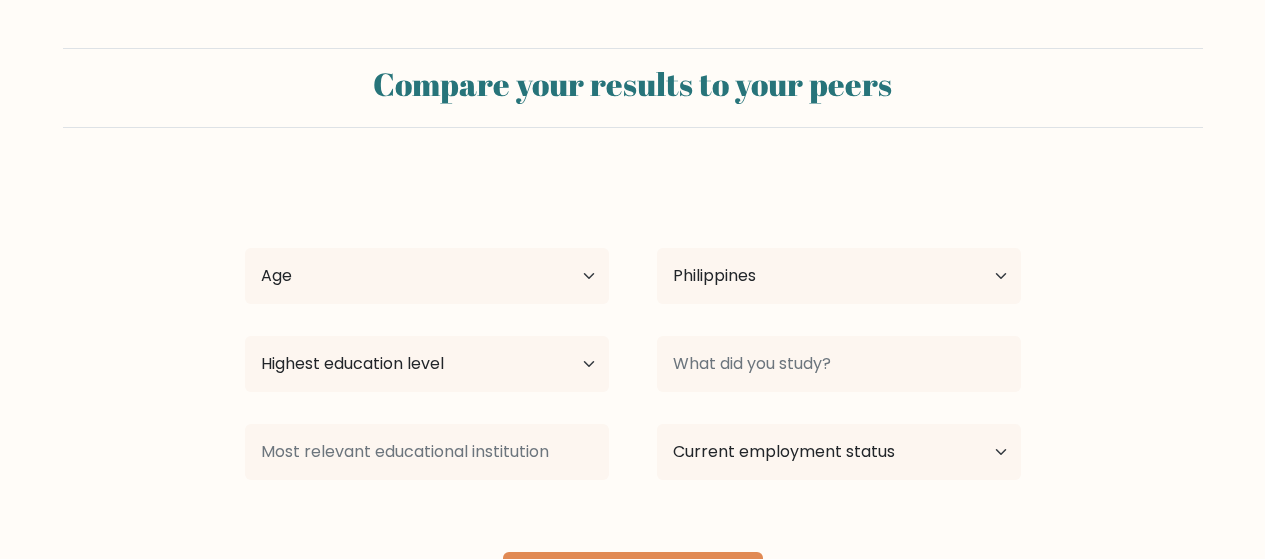 select on "PH" 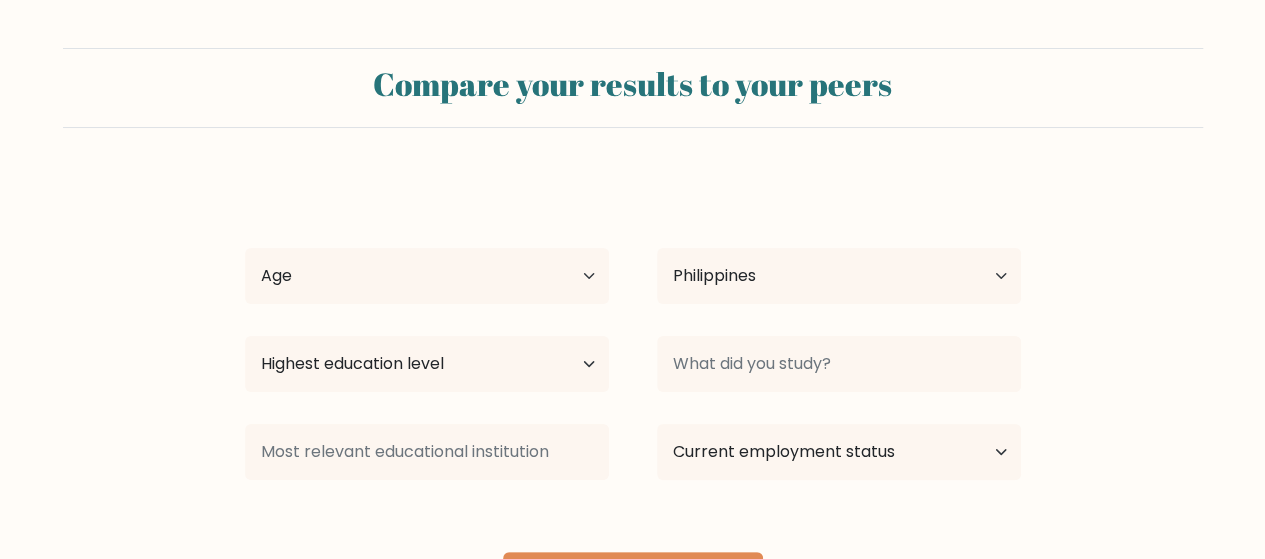scroll, scrollTop: 198, scrollLeft: 0, axis: vertical 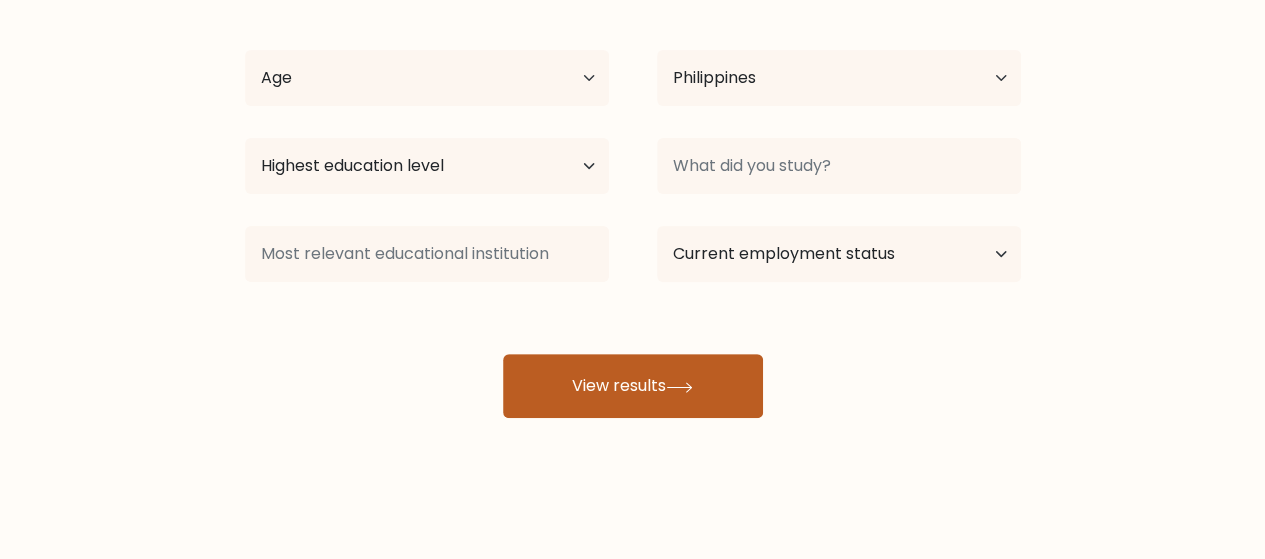 click on "View results" at bounding box center (633, 386) 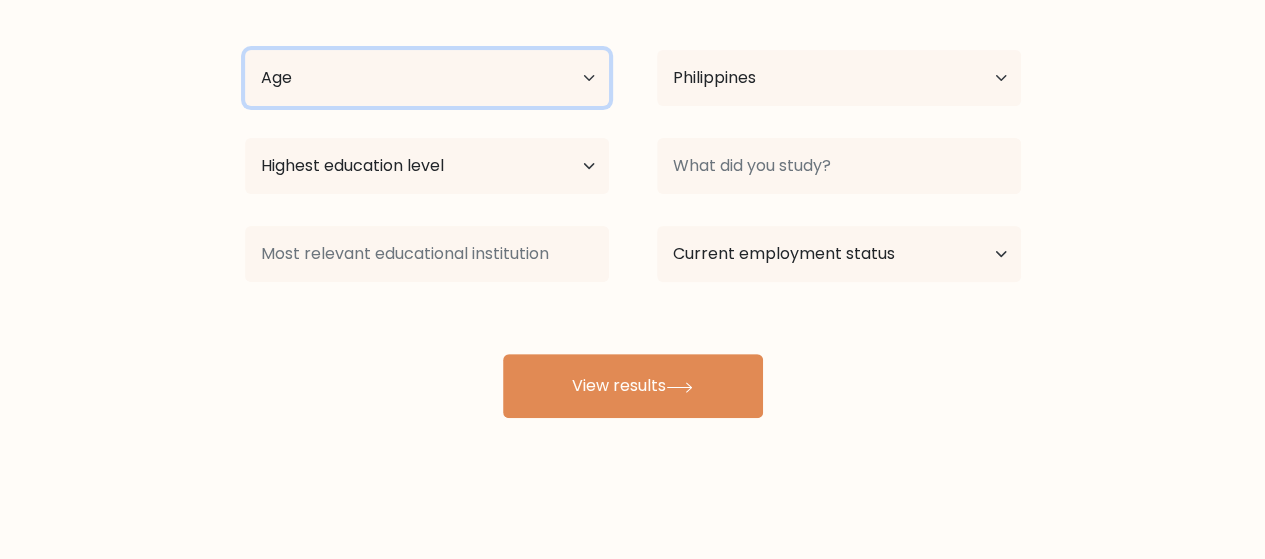 click on "Age
Under 18 years old
18-24 years old
25-34 years old
35-44 years old
45-54 years old
55-64 years old
65 years old and above" at bounding box center (427, 78) 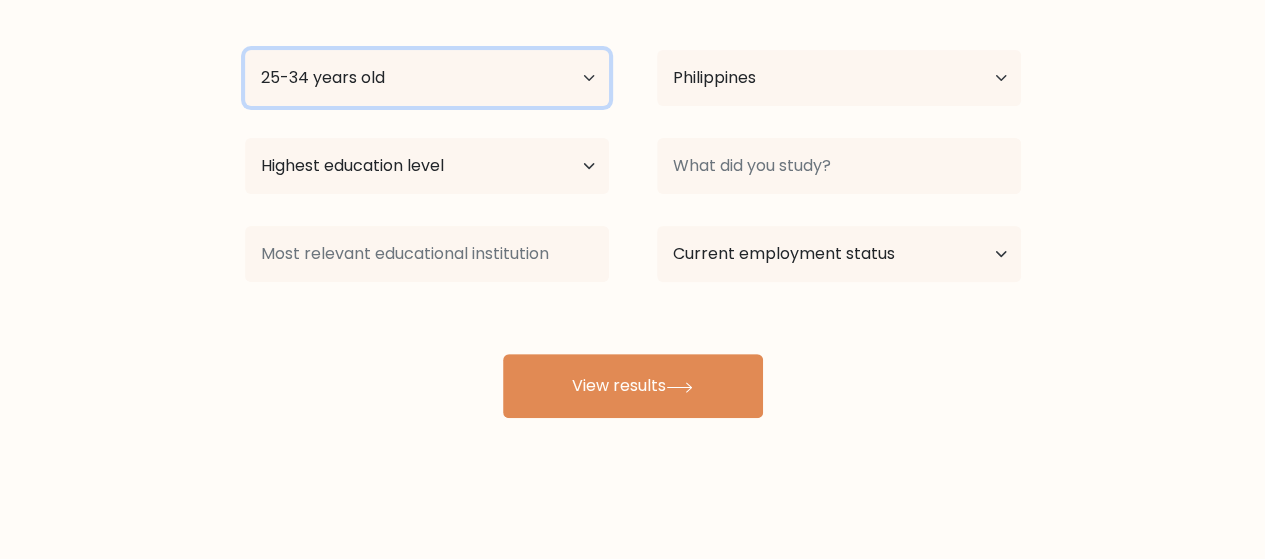 click on "Age
Under 18 years old
18-24 years old
25-34 years old
35-44 years old
45-54 years old
55-64 years old
65 years old and above" at bounding box center [427, 78] 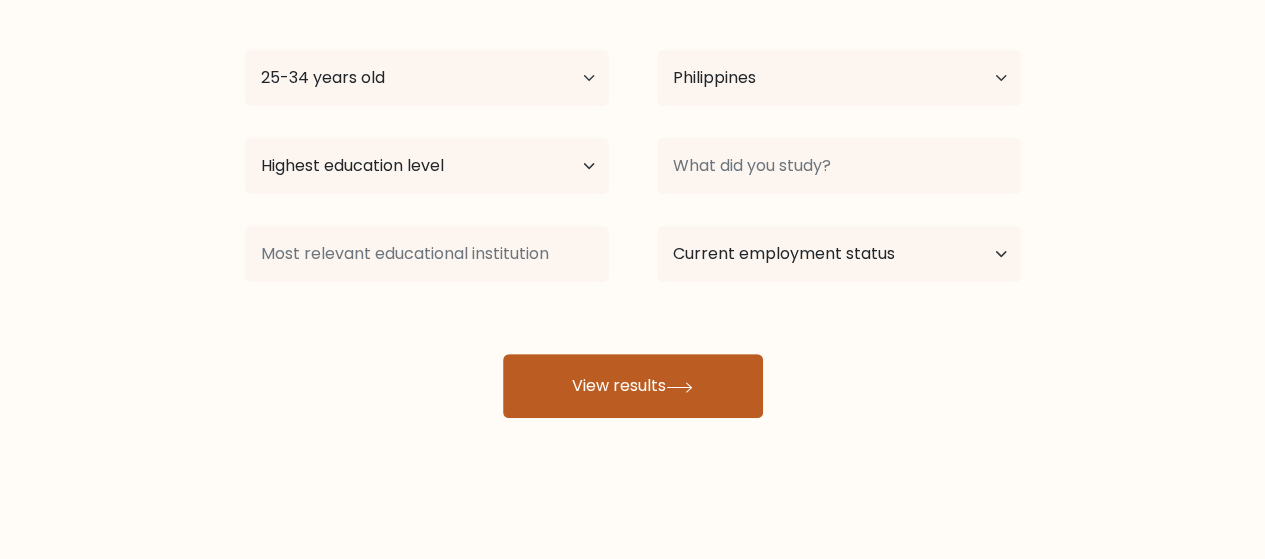 click on "View results" at bounding box center [633, 386] 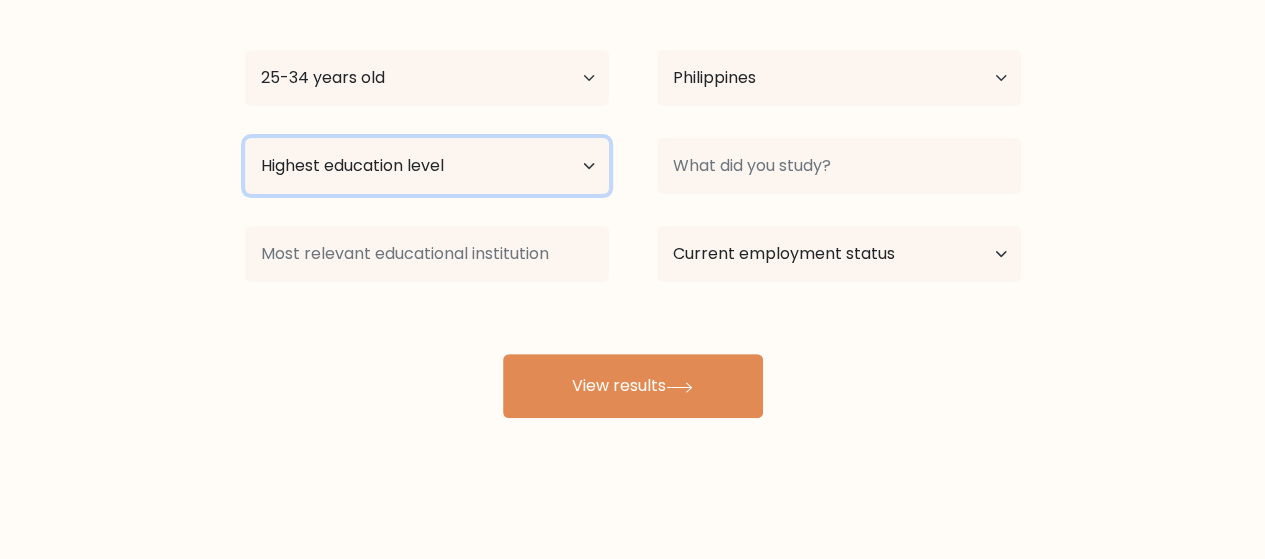 click on "Highest education level
No schooling
Primary
Lower Secondary
Upper Secondary
Occupation Specific
Bachelor's degree
Master's degree
Doctoral degree" at bounding box center (427, 166) 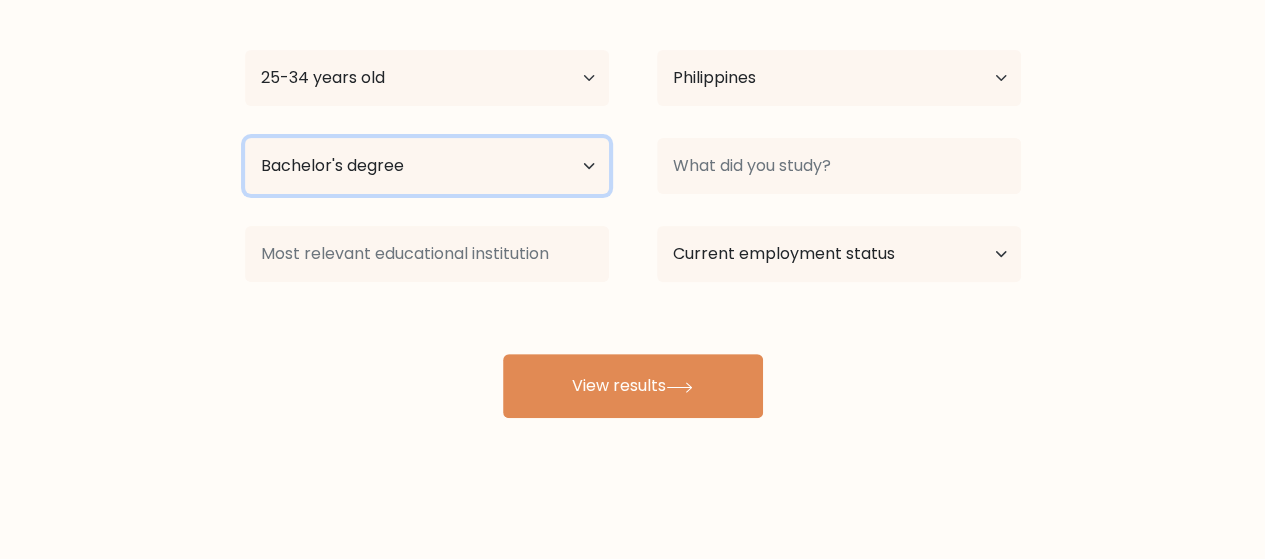 click on "Highest education level
No schooling
Primary
Lower Secondary
Upper Secondary
Occupation Specific
Bachelor's degree
Master's degree
Doctoral degree" at bounding box center [427, 166] 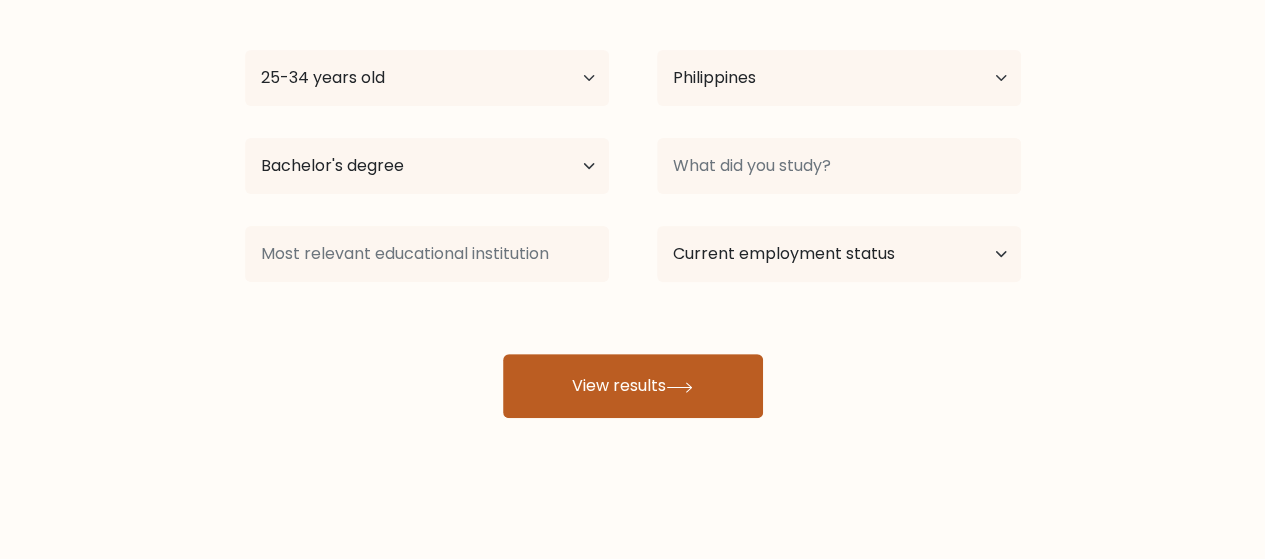click on "View results" at bounding box center [633, 386] 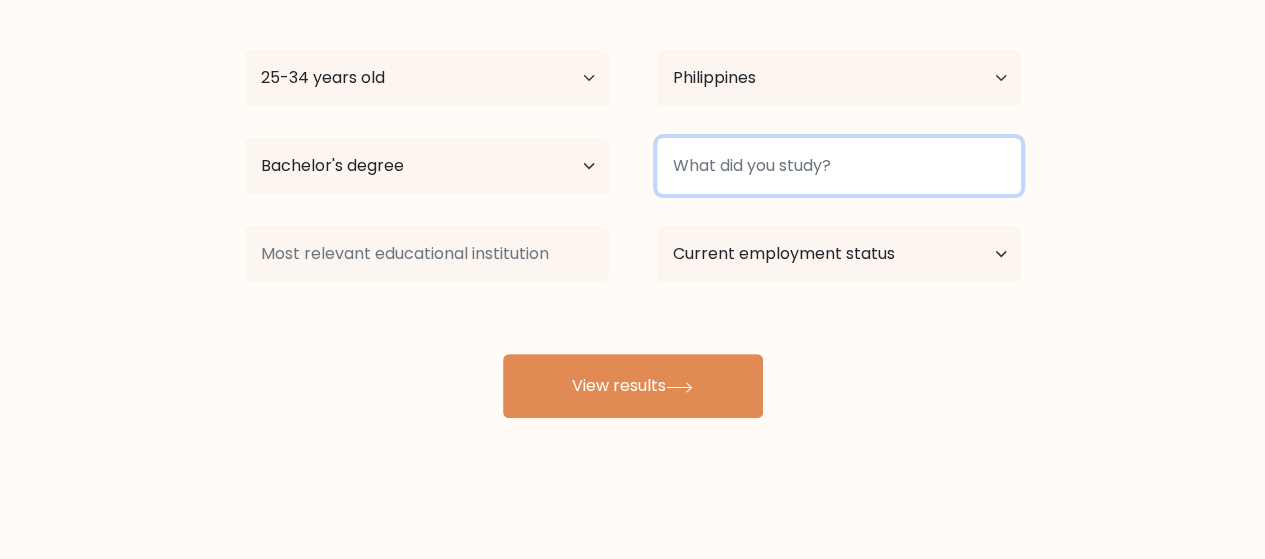 click at bounding box center [839, 166] 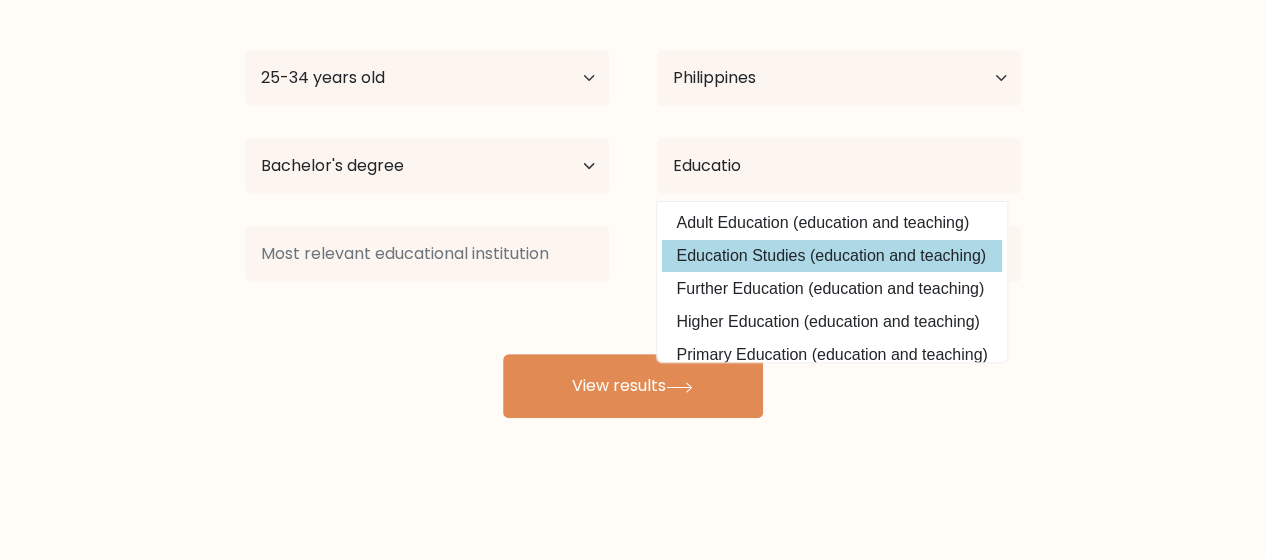 click on "Education Studies (education and teaching)" at bounding box center (832, 256) 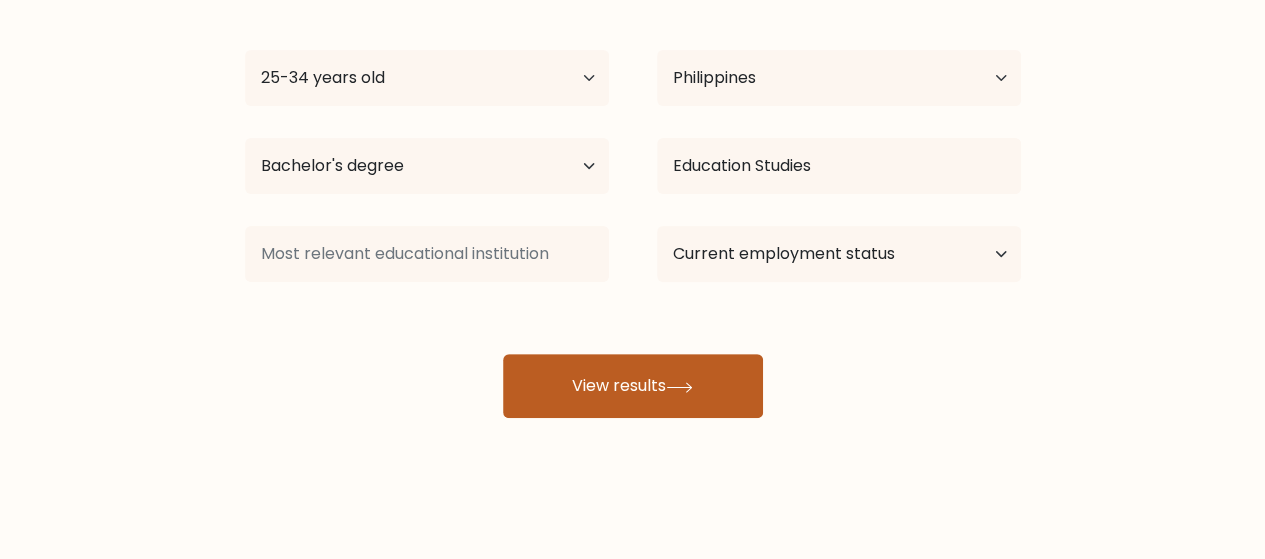 click on "View results" at bounding box center (633, 386) 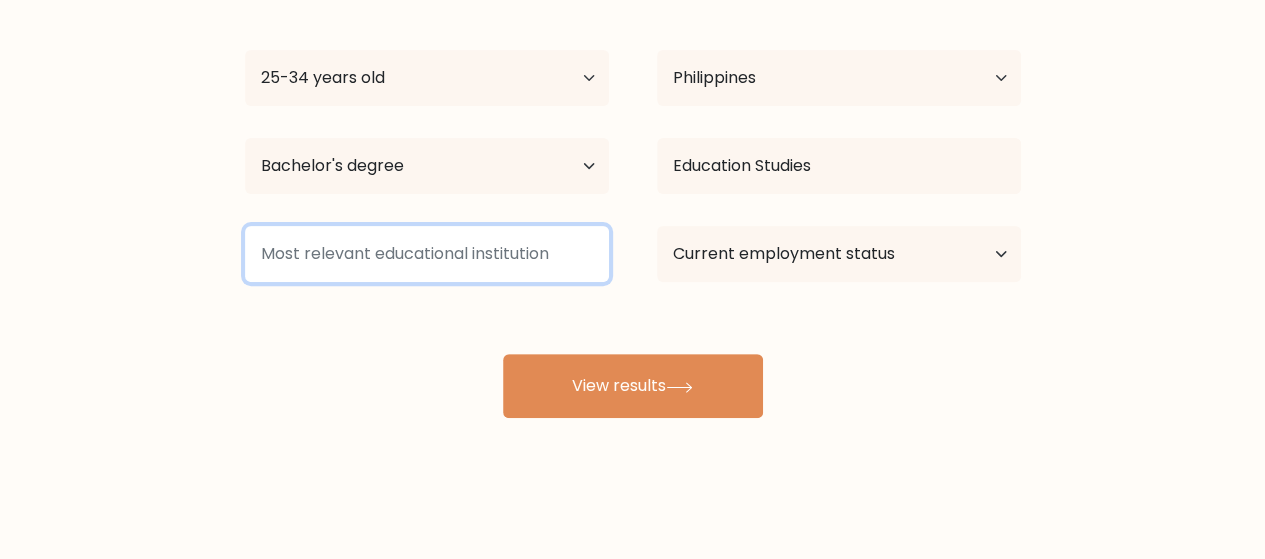 click at bounding box center [427, 254] 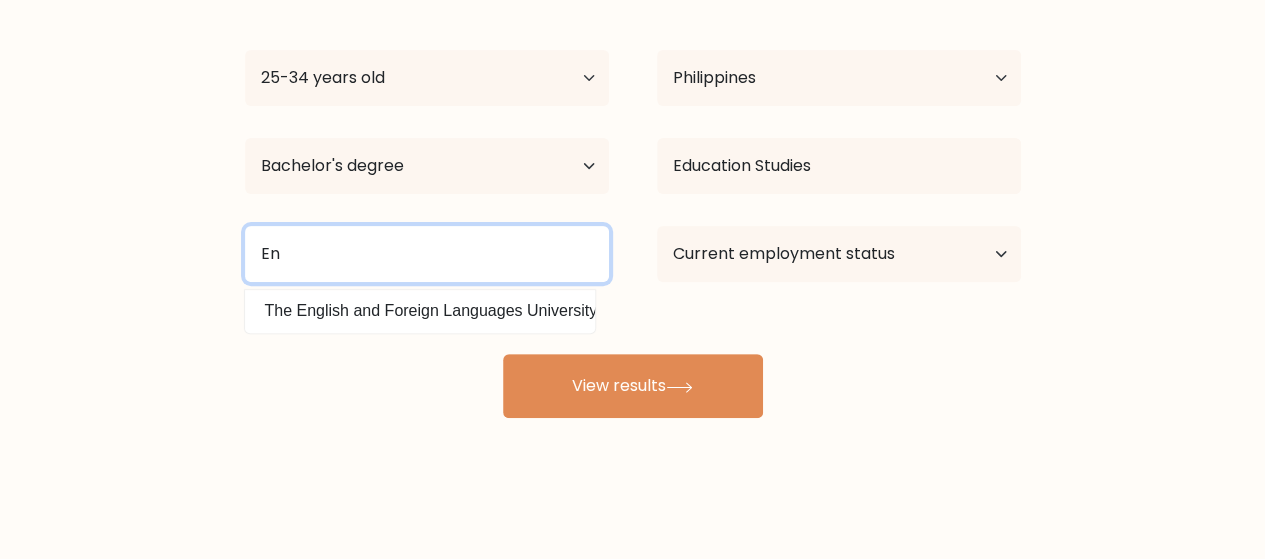 type on "E" 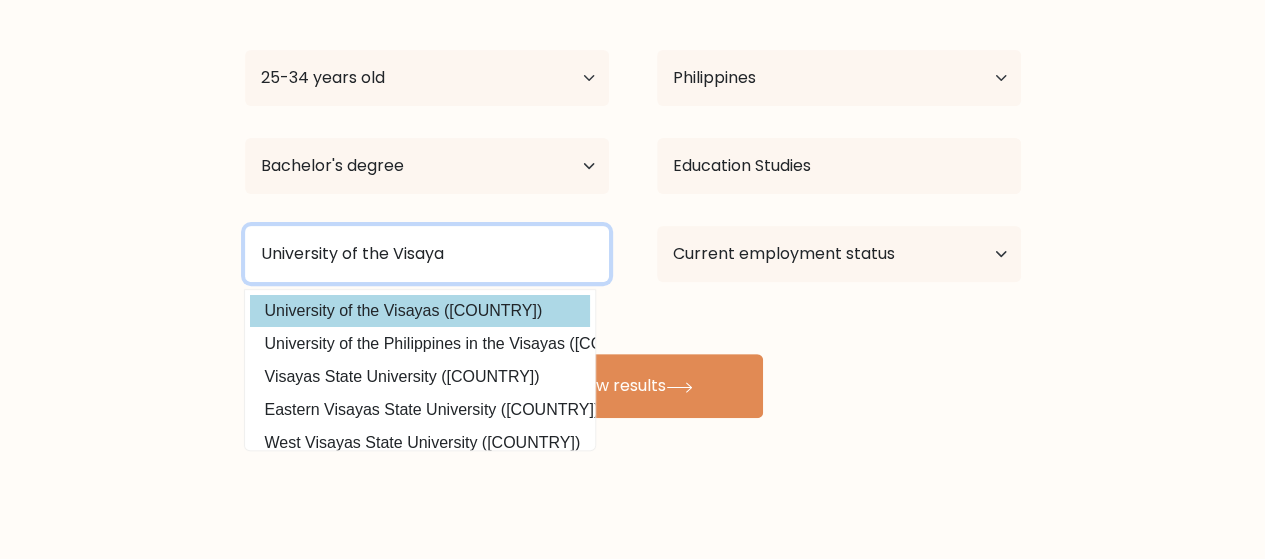 type on "University of the Visaya" 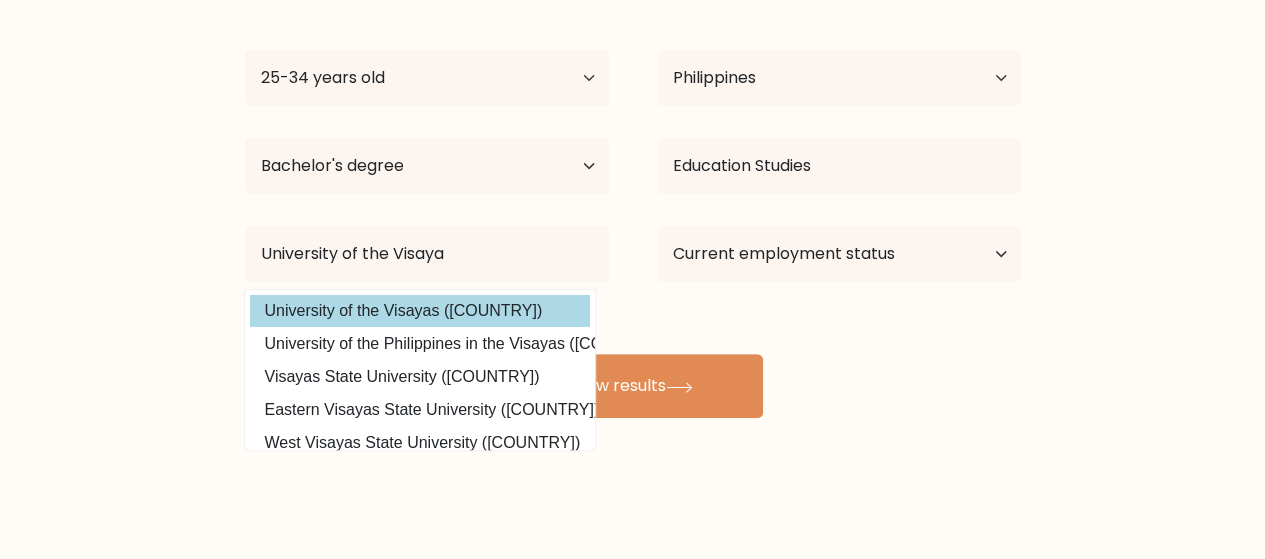 click on "Ma Iris
ESOK
Age
Under 18 years old
18-24 years old
25-34 years old
35-44 years old
45-54 years old
55-64 years old
65 years old and above
Country
Afghanistan
Albania
Algeria
American Samoa
Andorra
Angola
Anguilla
Antarctica
Antigua and Barbuda
Argentina
Armenia
Aruba
Australia
Austria
Azerbaijan
Bahamas
Bahrain
Bangladesh
Barbados
Belarus
Belgium
Belize
Benin
Bermuda
Bhutan
Bolivia
Bonaire, Sint Eustatius and Saba
Bosnia and Herzegovina
Botswana
Bouvet Island
Brazil
Brunei Chad" at bounding box center (633, 198) 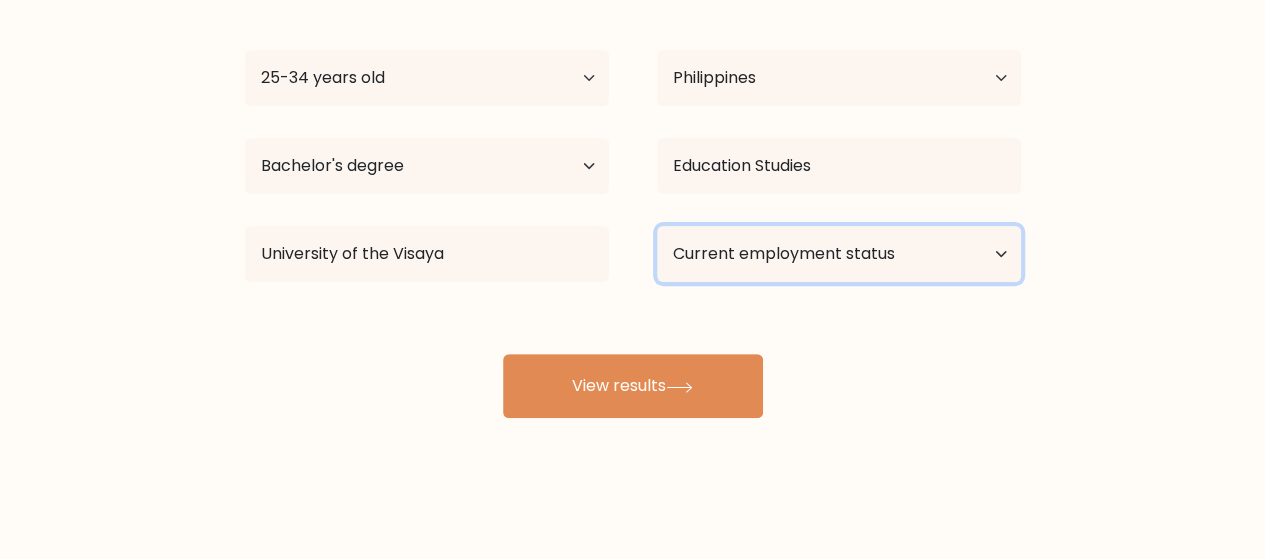 click on "Current employment status
Employed
Student
Retired
Other / prefer not to answer" at bounding box center [839, 254] 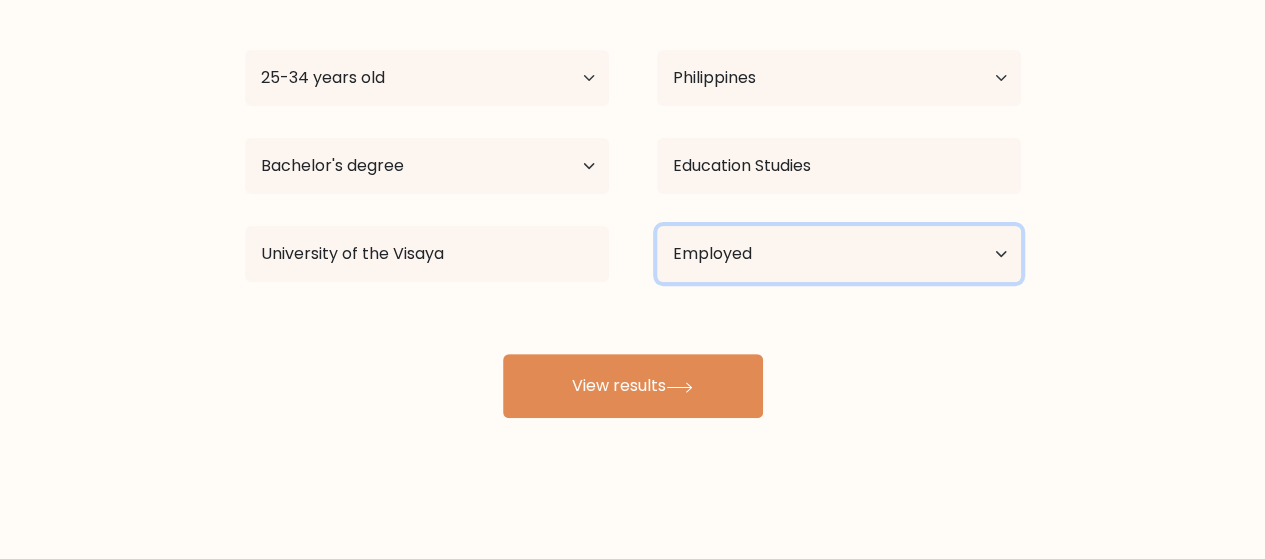 click on "Current employment status
Employed
Student
Retired
Other / prefer not to answer" at bounding box center (839, 254) 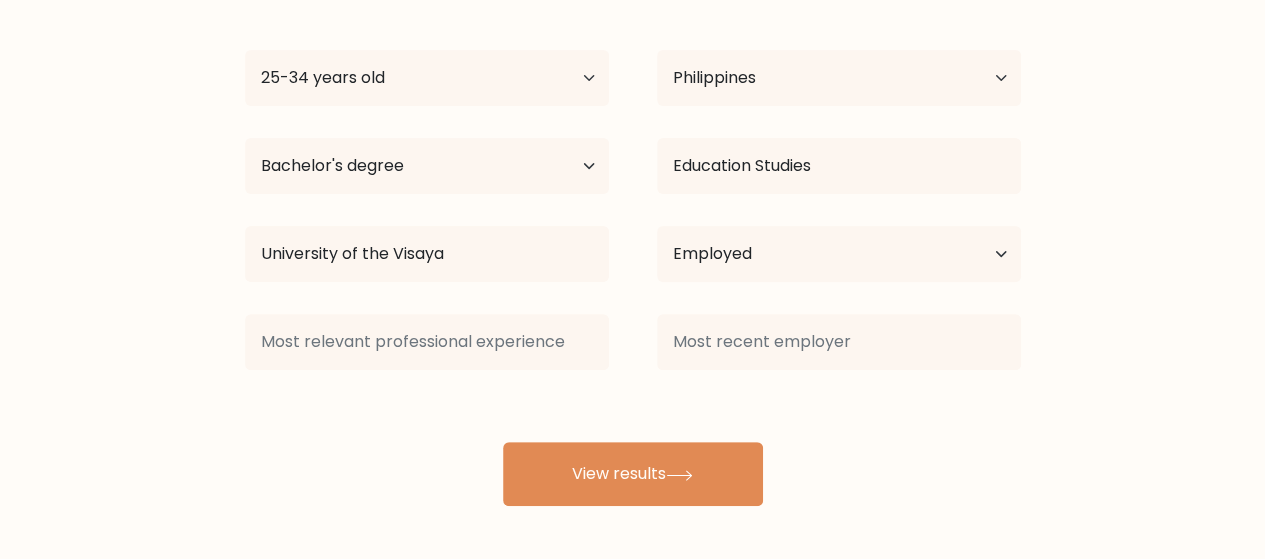 click on "Ma Iris
ESOK
Age
Under 18 years old
18-24 years old
25-34 years old
35-44 years old
45-54 years old
55-64 years old
65 years old and above
Country
Afghanistan
Albania
Algeria
American Samoa
Andorra
Angola
Anguilla
Antarctica
Antigua and Barbuda
Argentina
Armenia
Aruba
Australia
Austria
Azerbaijan
Bahamas
Bahrain
Bangladesh
Barbados
Belarus
Belgium
Belize
Benin
Bermuda
Bhutan
Bolivia
Bonaire, Sint Eustatius and Saba
Bosnia and Herzegovina
Botswana
Bouvet Island
Brazil
Brunei Chad" at bounding box center (633, 242) 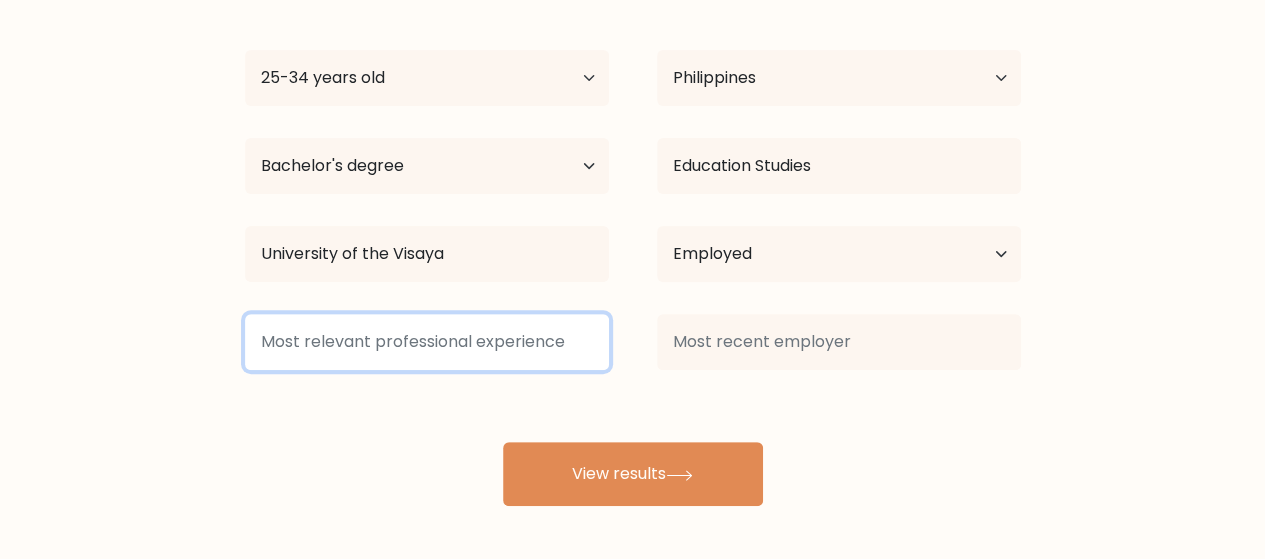 click at bounding box center [427, 342] 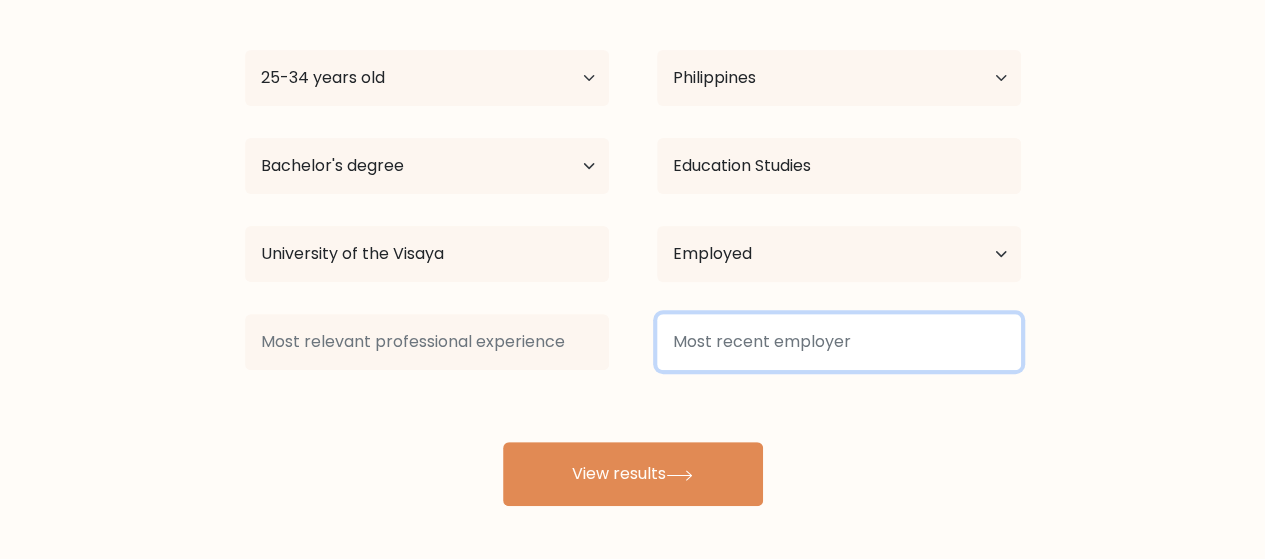 click at bounding box center [839, 342] 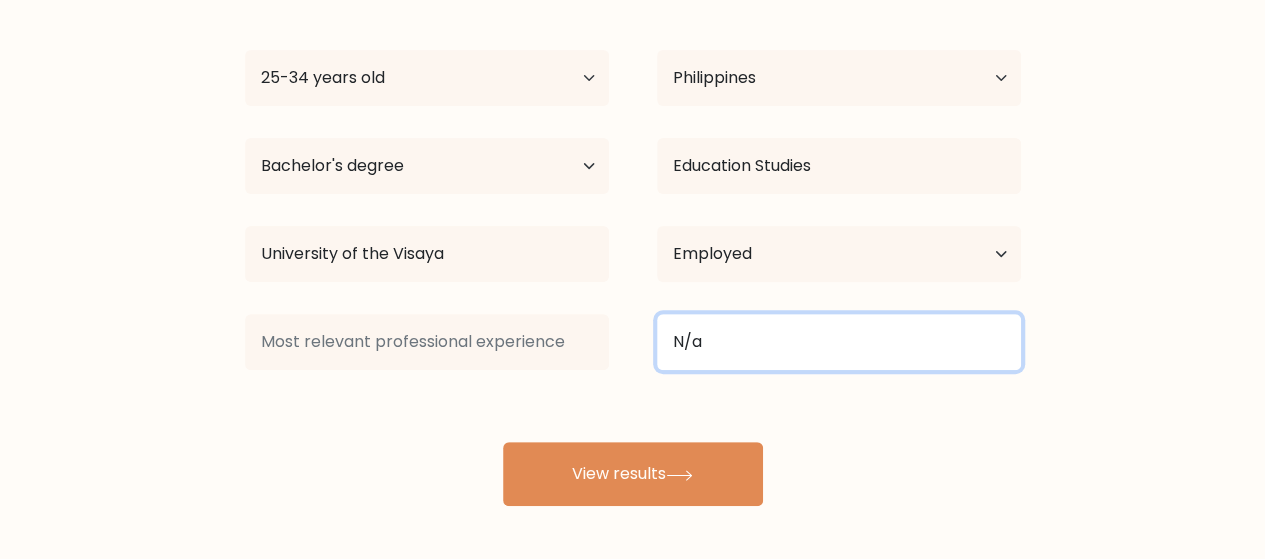 type on "N/a" 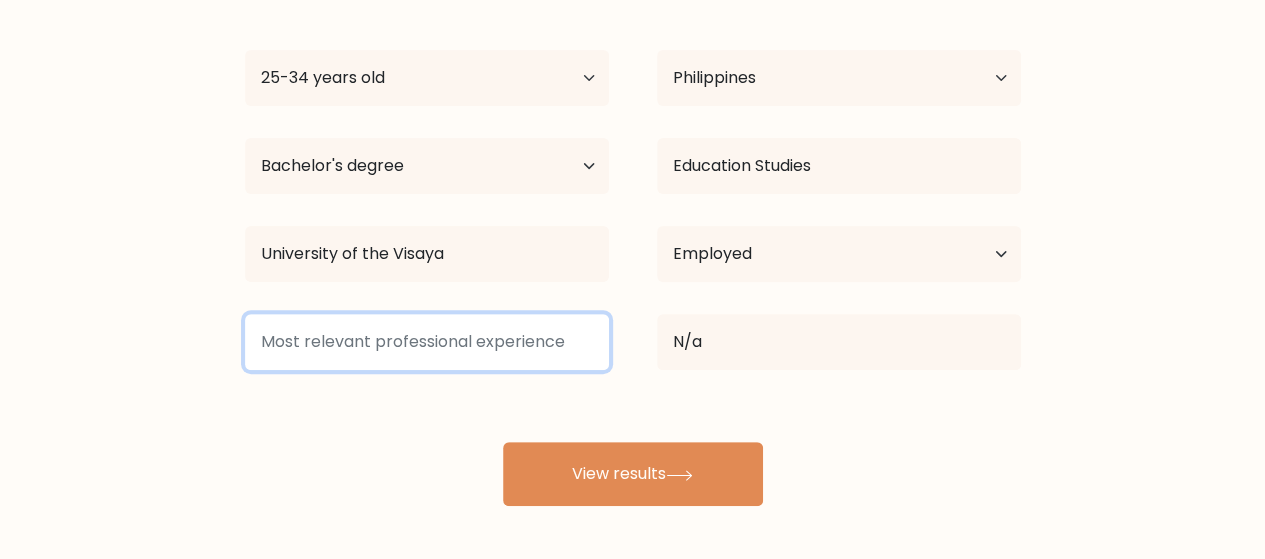 click at bounding box center [427, 342] 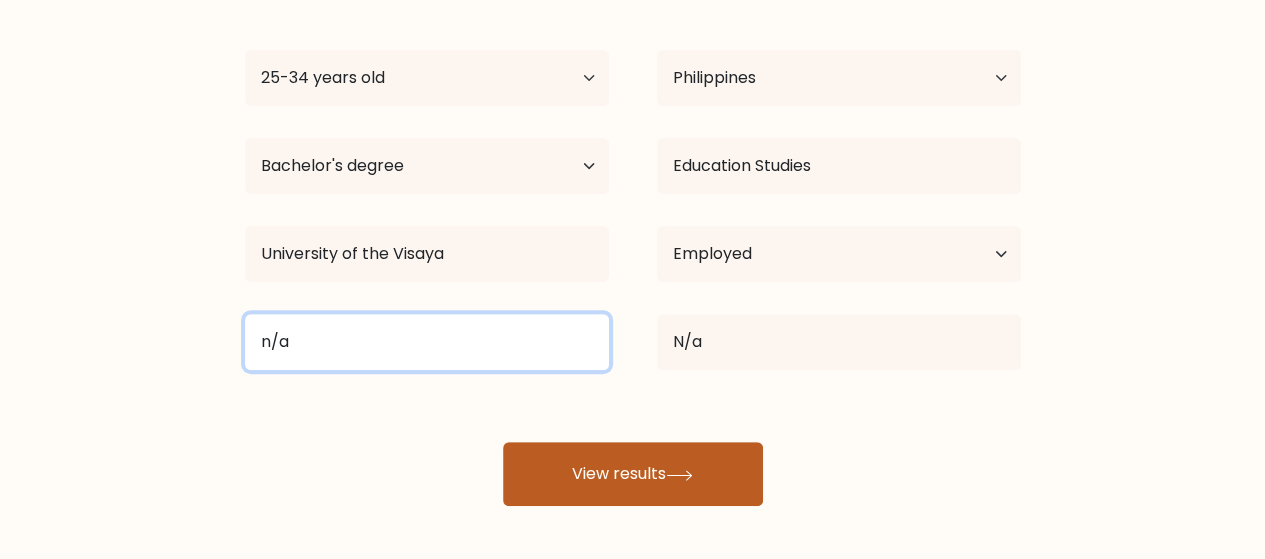 type on "n/a" 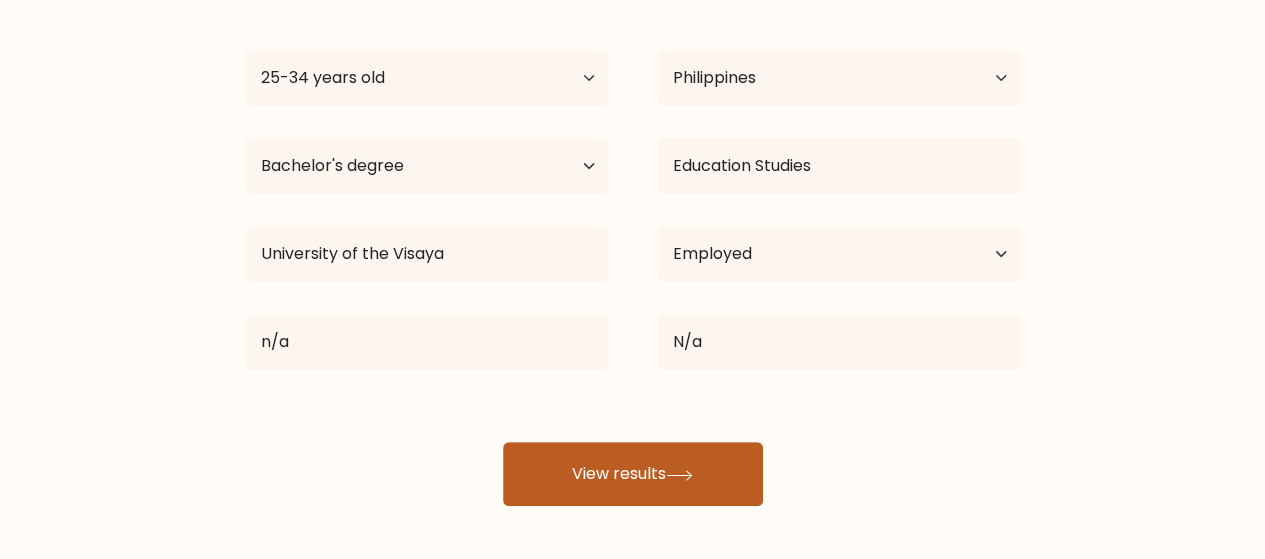 click on "View results" at bounding box center (633, 474) 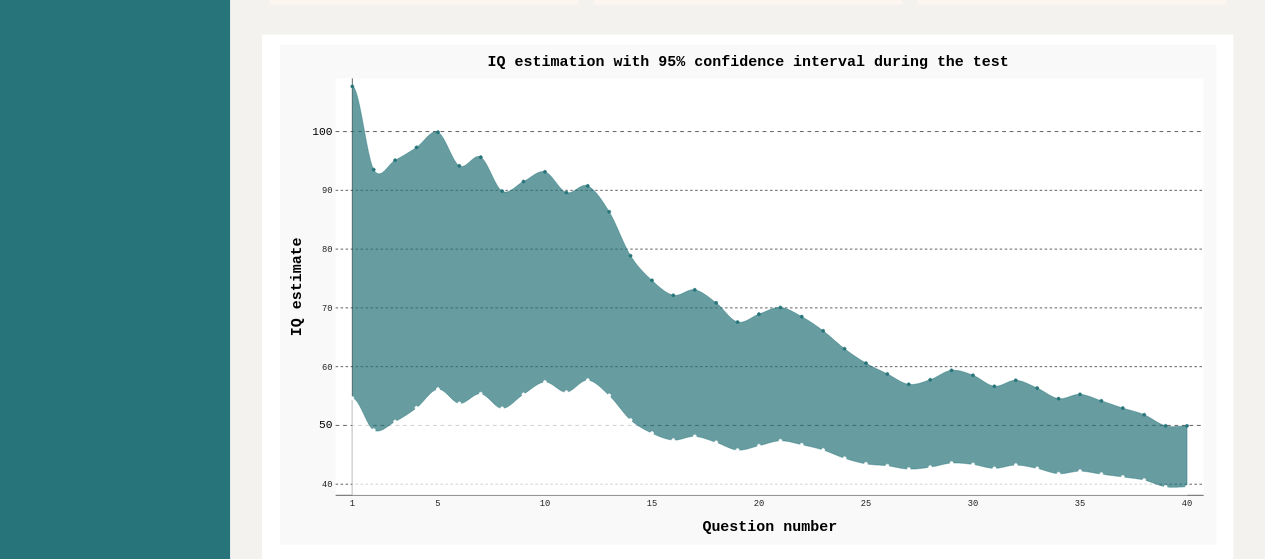 scroll, scrollTop: 2600, scrollLeft: 0, axis: vertical 